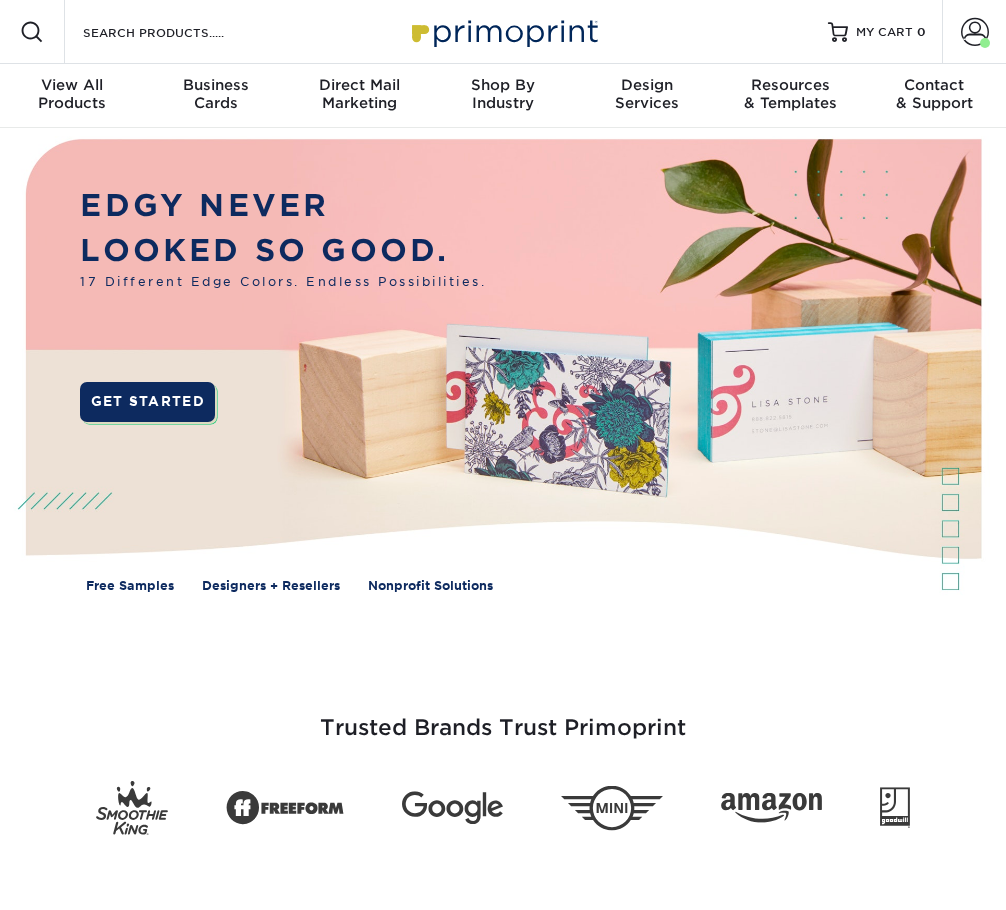 scroll, scrollTop: 0, scrollLeft: 0, axis: both 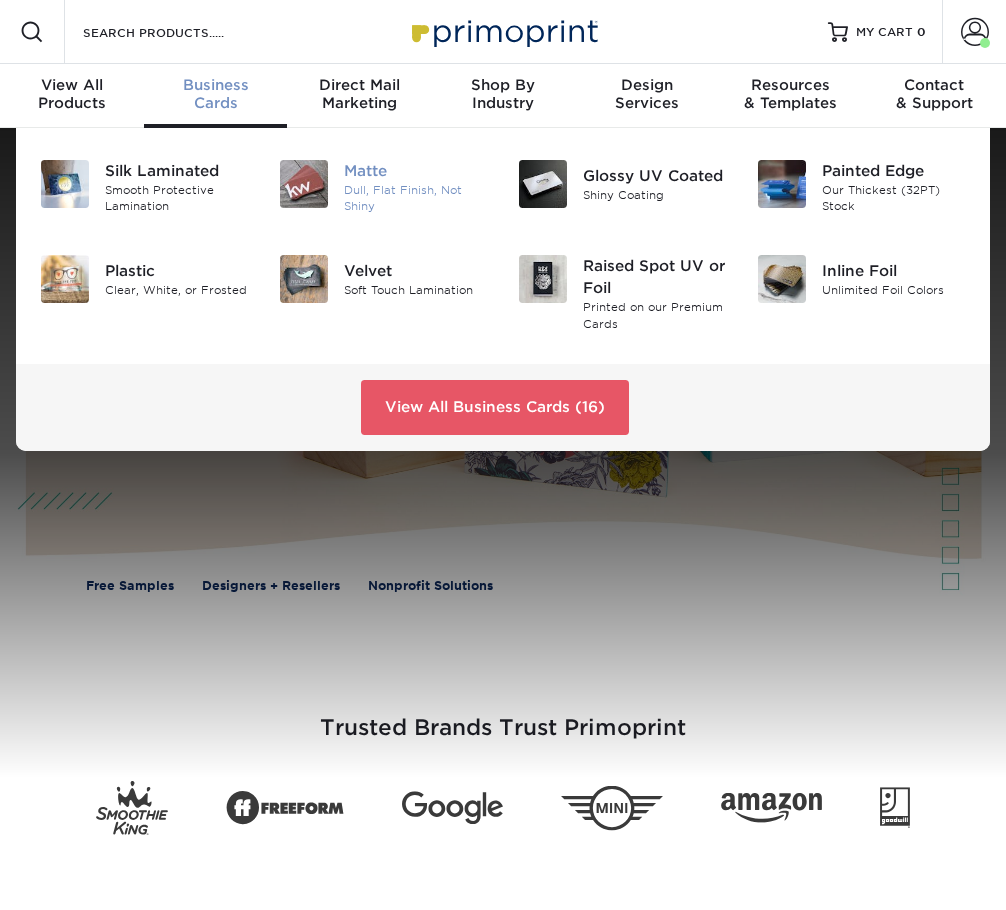 click on "Matte" at bounding box center [416, 171] 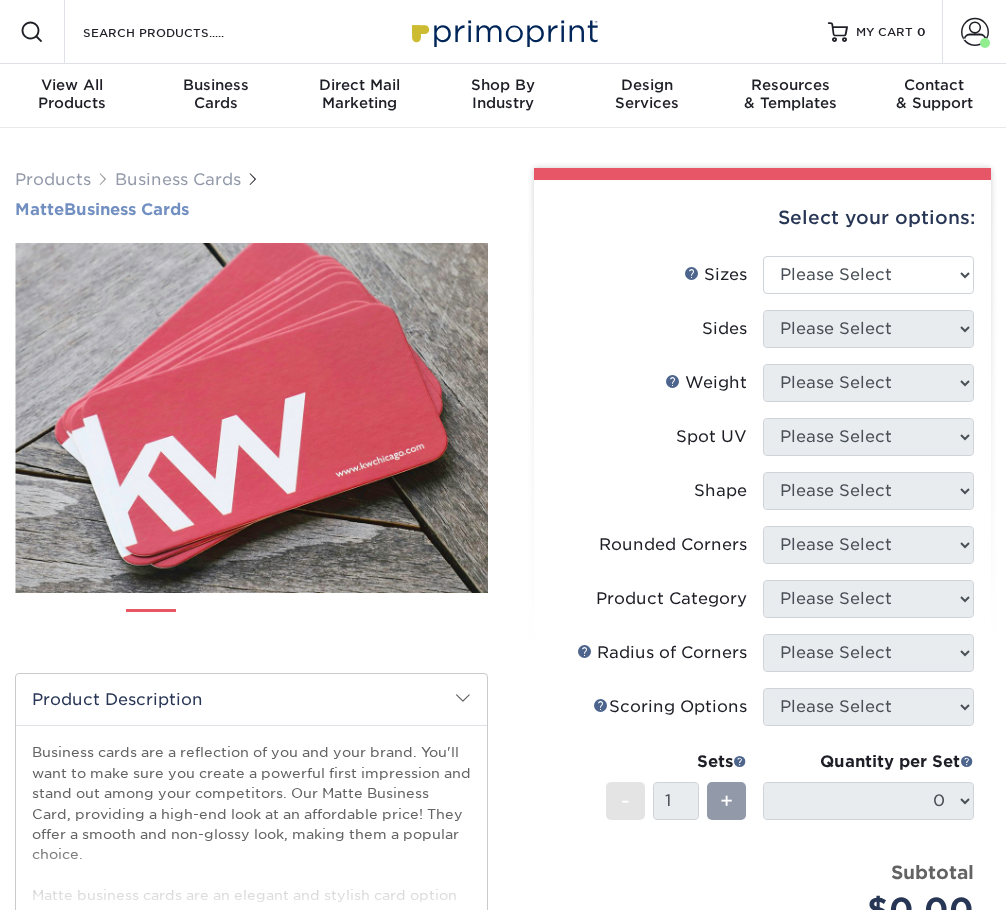 scroll, scrollTop: 0, scrollLeft: 0, axis: both 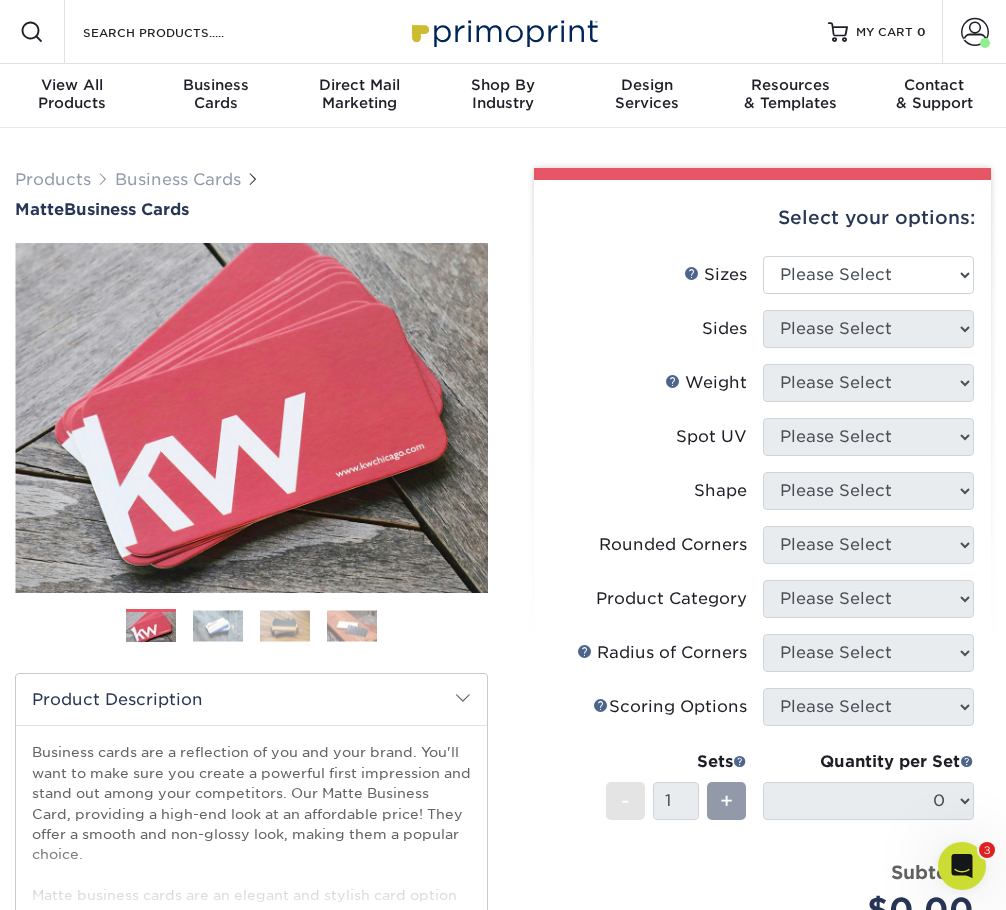 click on "Select your options:" at bounding box center (762, 218) 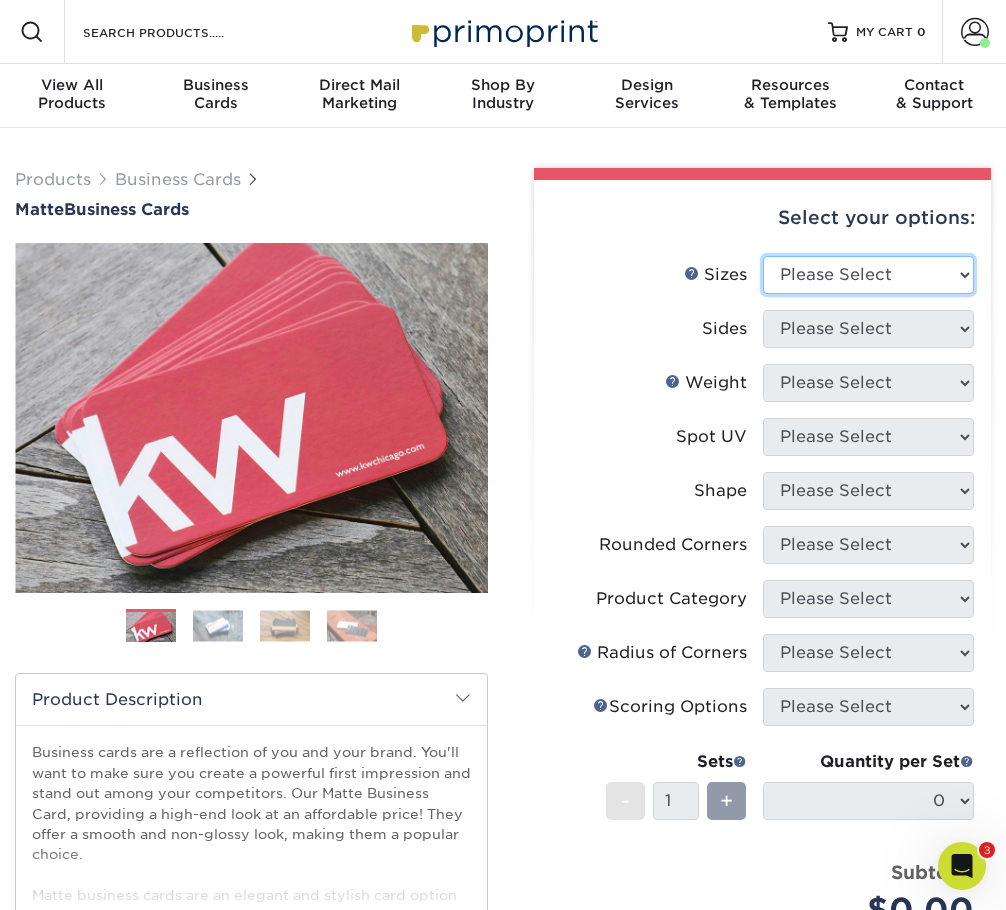 click on "Please Select
1.5" x 3.5"  - Mini
1.75" x 3.5" - Mini
2" x 2" - Square
2" x 3" - Mini
2" x 3.5" - Standard
2" x 7" - Foldover Card
2.125" x 3.375" - European
2.5" x 2.5" - Square 3.5" x 4" - Foldover Card" at bounding box center (869, 275) 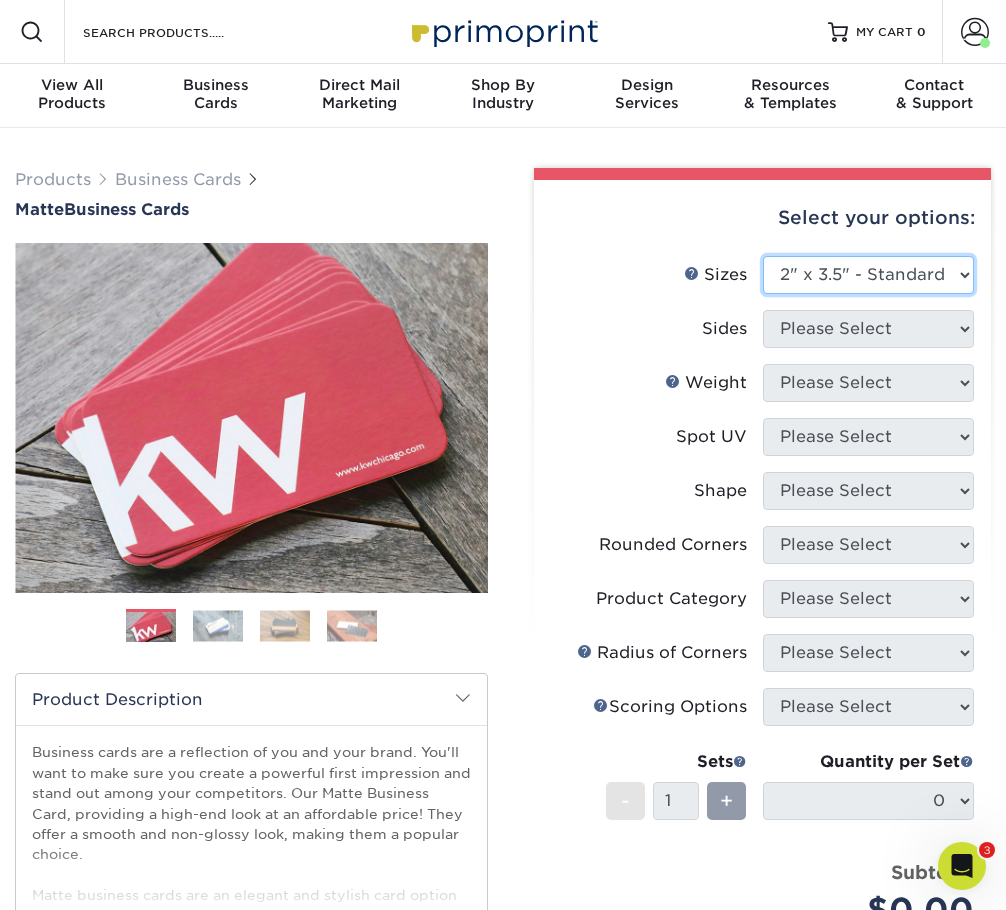 click on "Please Select
1.5" x 3.5"  - Mini
1.75" x 3.5" - Mini
2" x 2" - Square
2" x 3" - Mini
2" x 3.5" - Standard
2" x 7" - Foldover Card
2.125" x 3.375" - European
2.5" x 2.5" - Square 3.5" x 4" - Foldover Card" at bounding box center (869, 275) 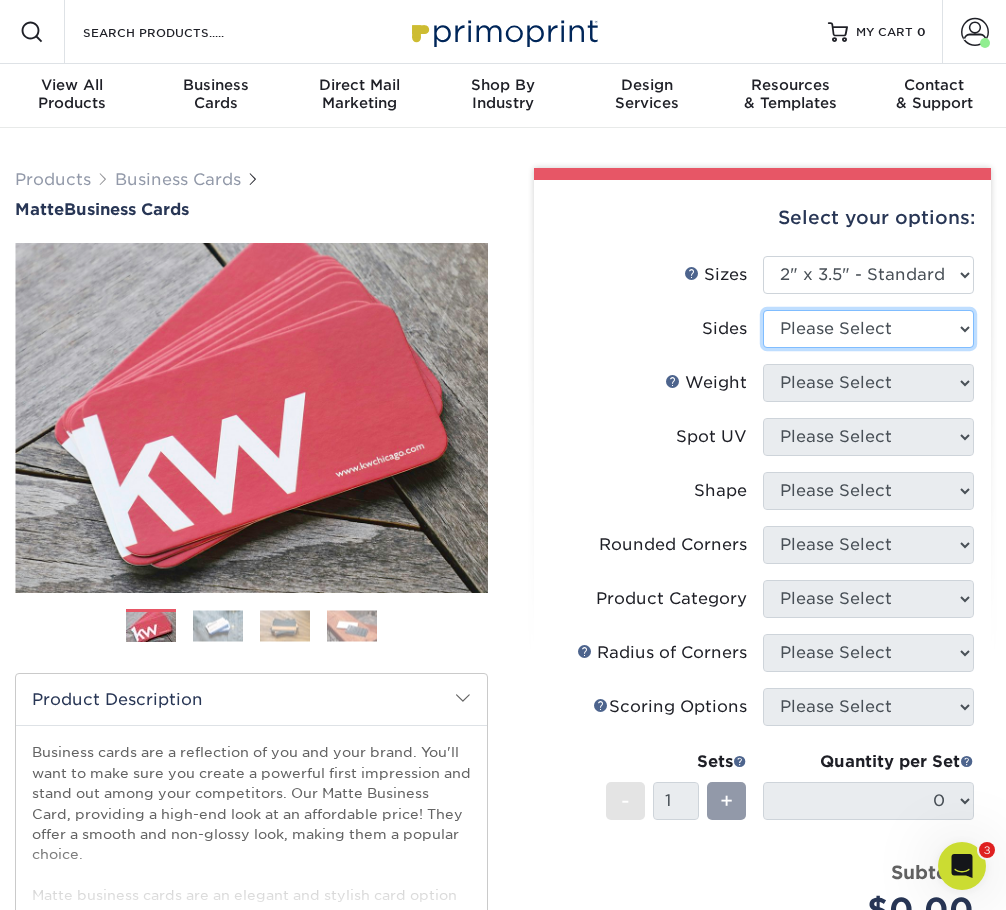 click on "Please Select Print Both Sides Print Front Only" at bounding box center [869, 329] 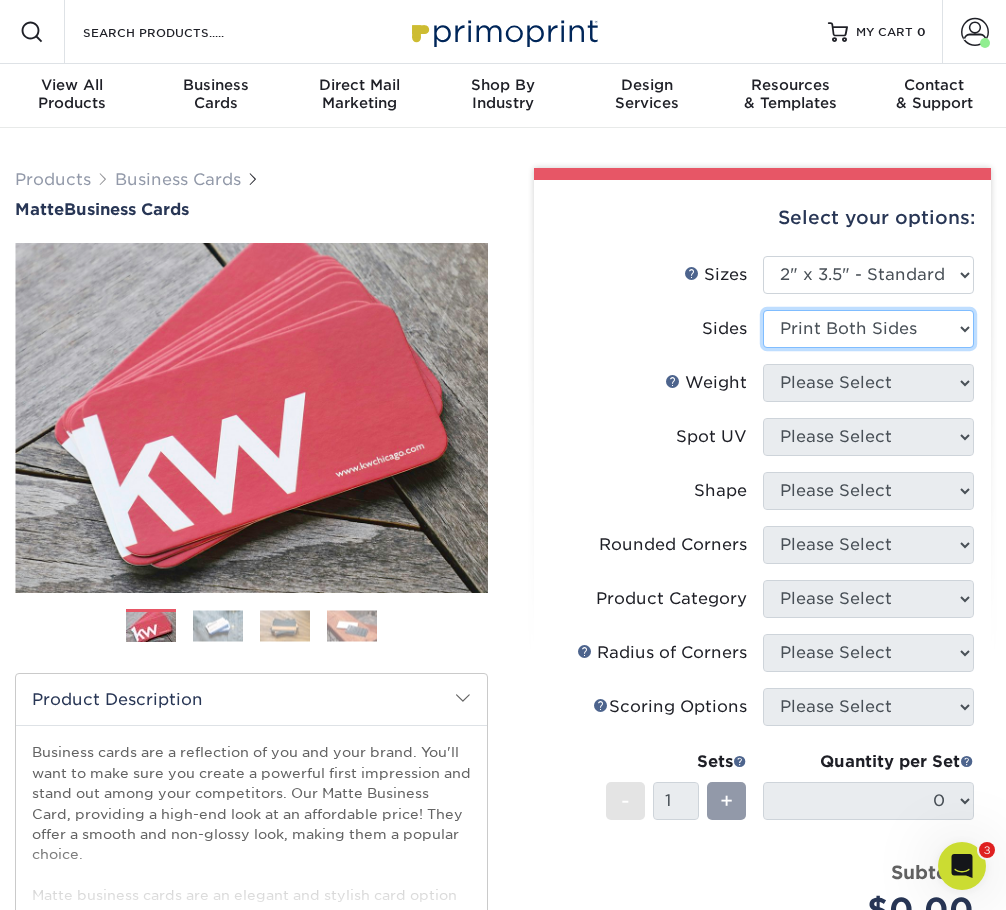 click on "Please Select Print Both Sides Print Front Only" at bounding box center [869, 329] 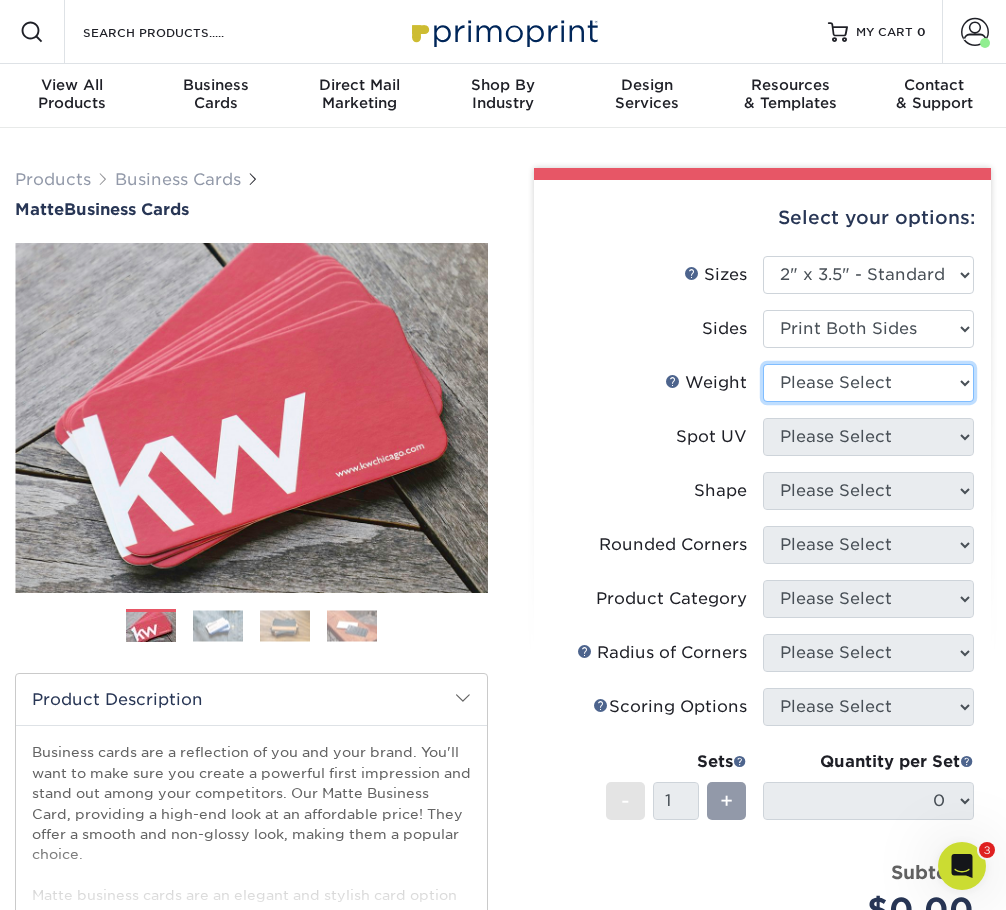 click on "Please Select 16PT 14PT" at bounding box center (869, 383) 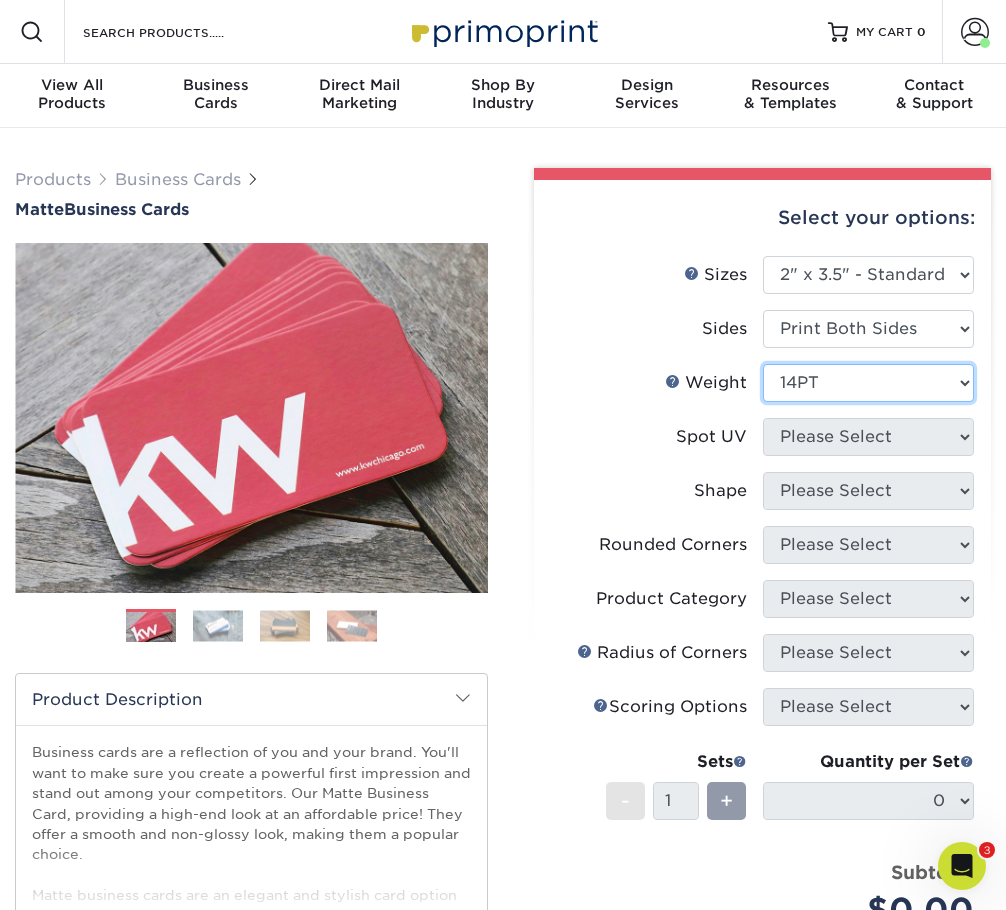 click on "Please Select 16PT 14PT" at bounding box center [869, 383] 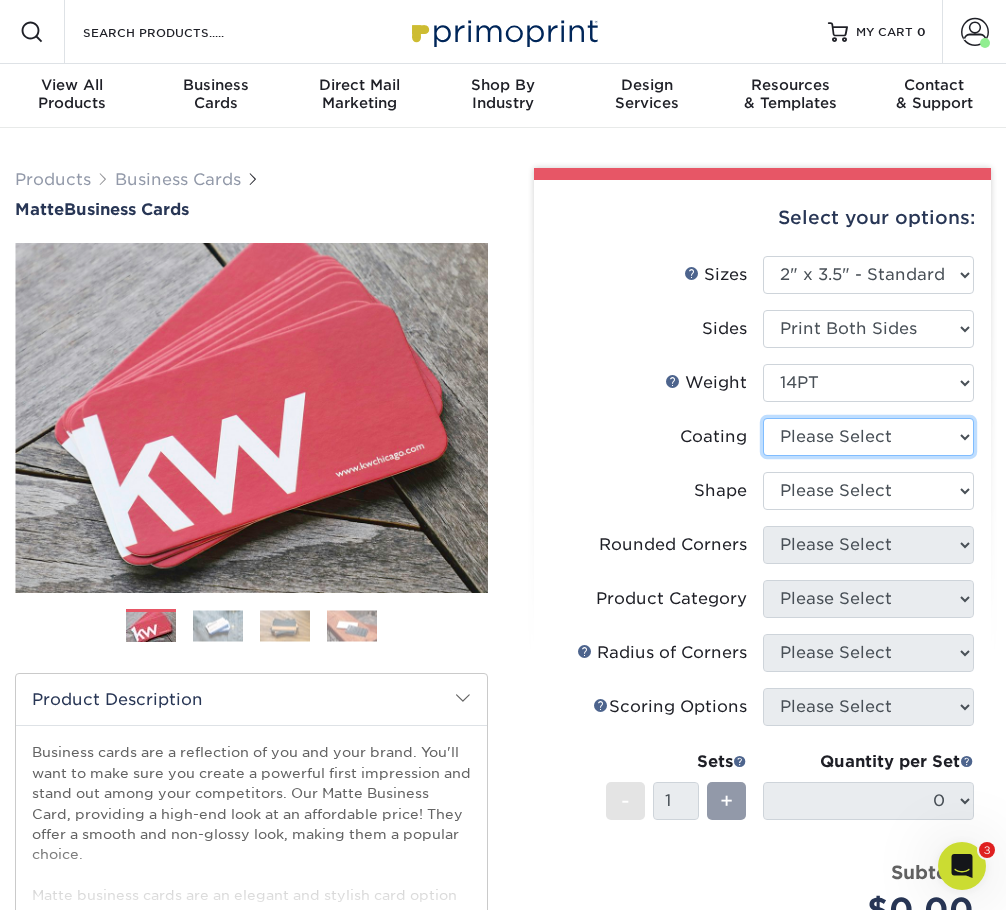 click at bounding box center (869, 437) 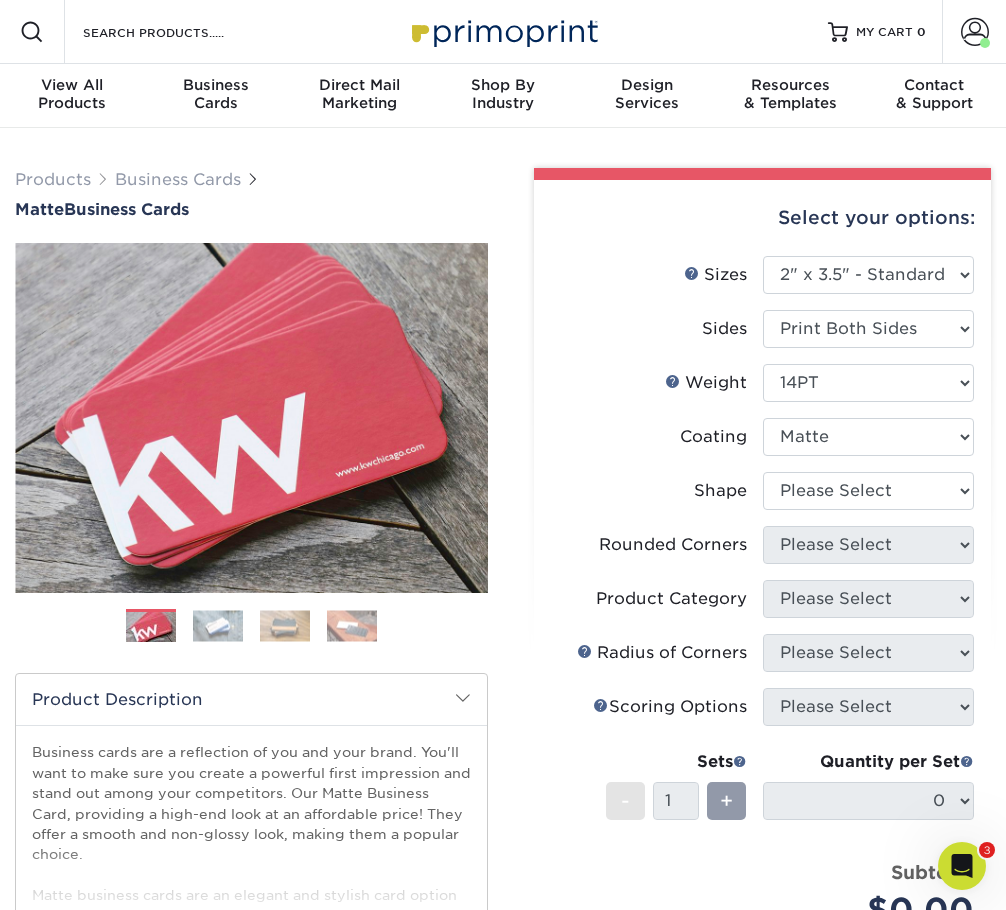 click at bounding box center (869, 437) 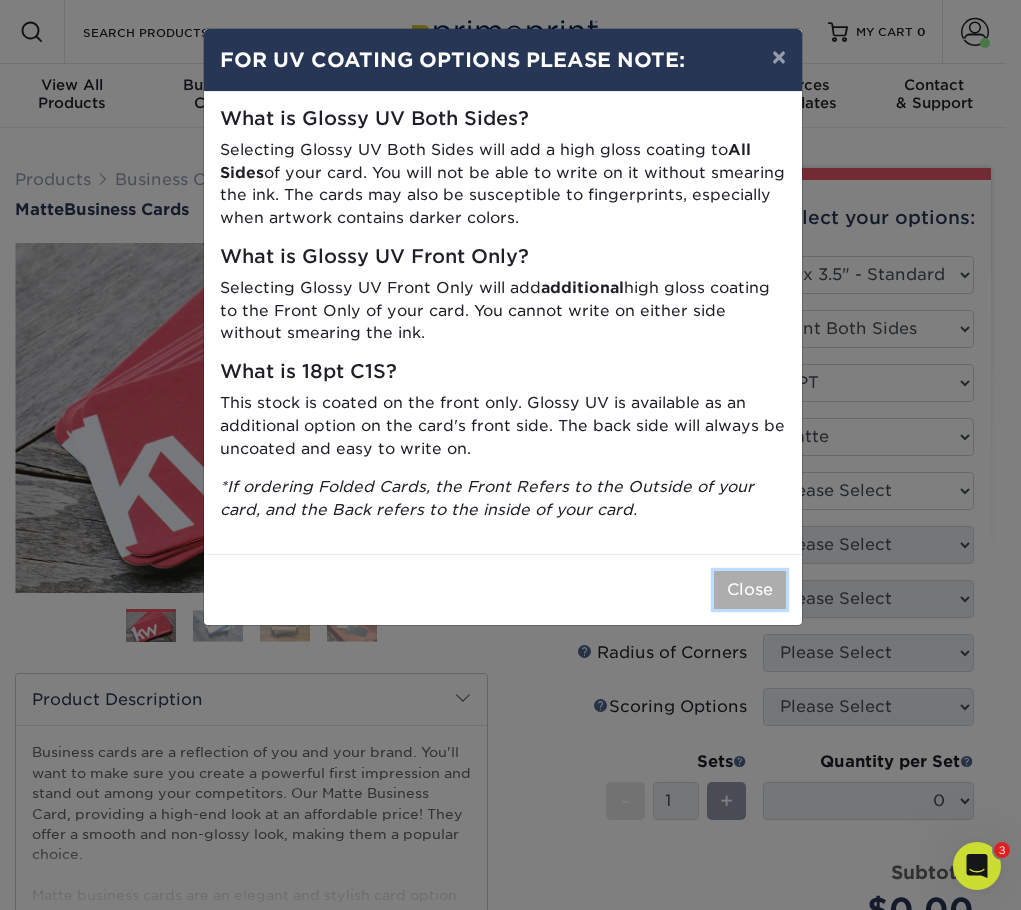 click on "Close" at bounding box center (750, 590) 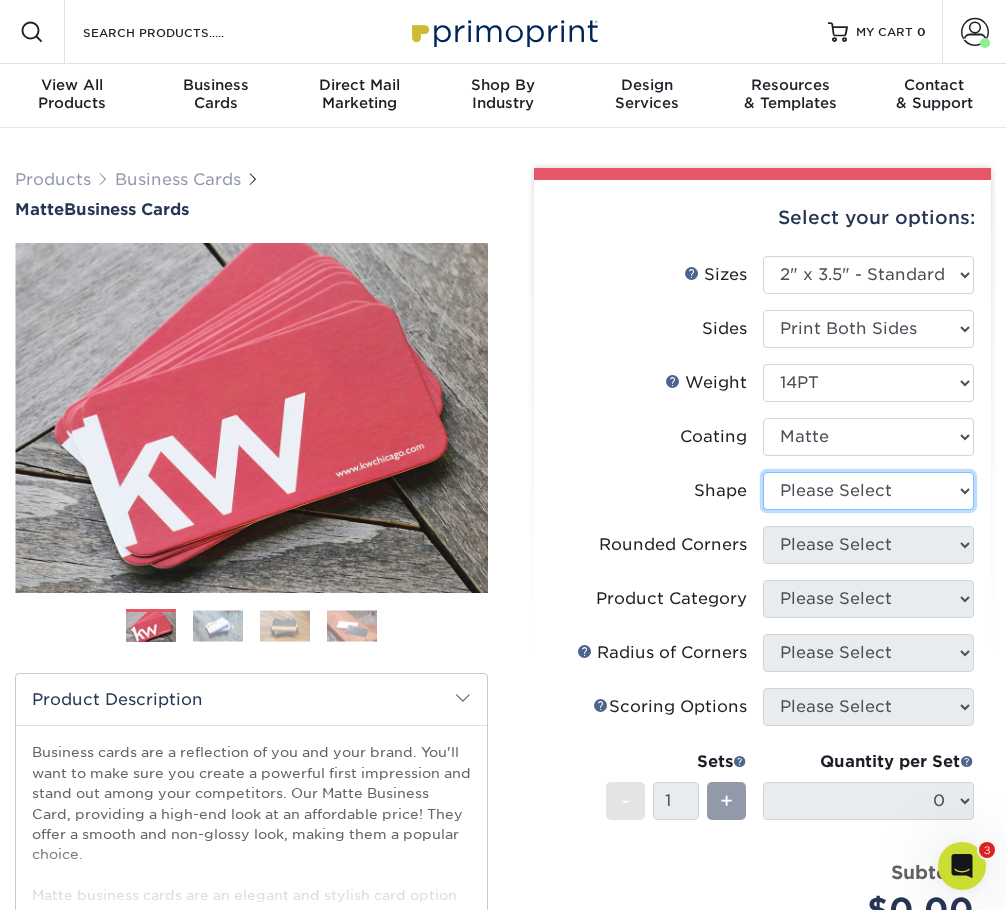 click on "Please Select Standard" at bounding box center [869, 491] 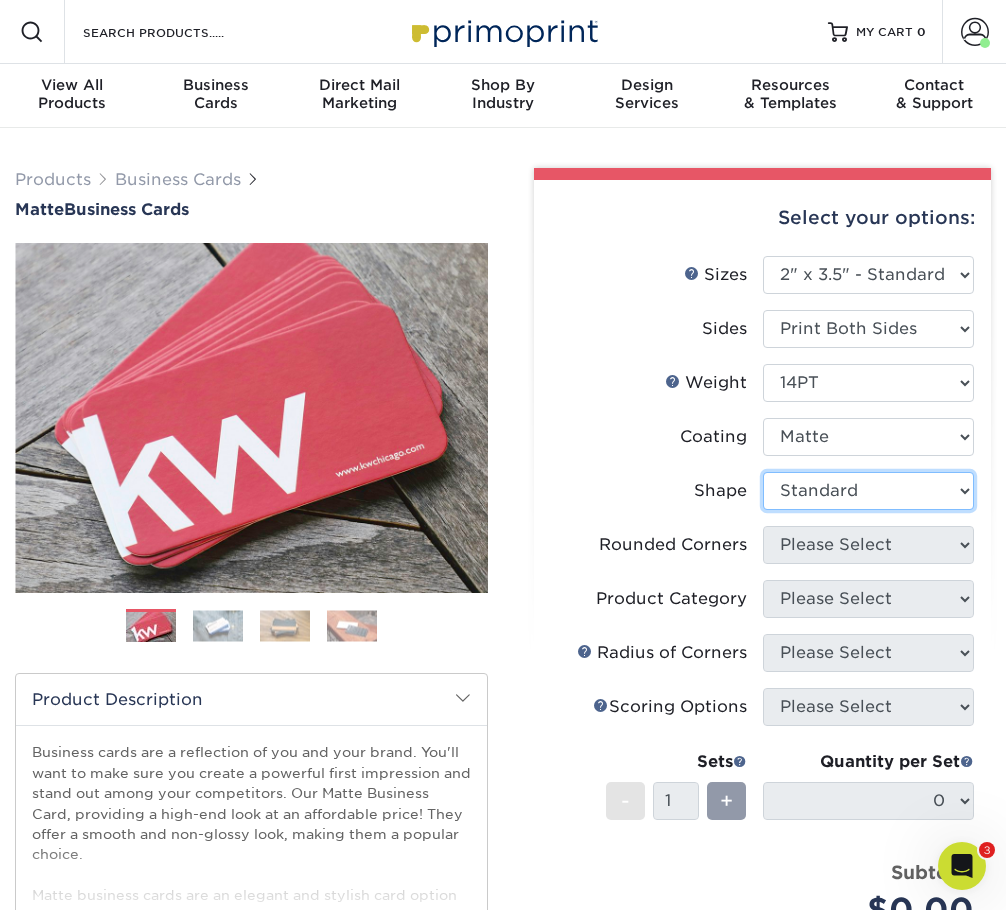 click on "Please Select Standard" at bounding box center (869, 491) 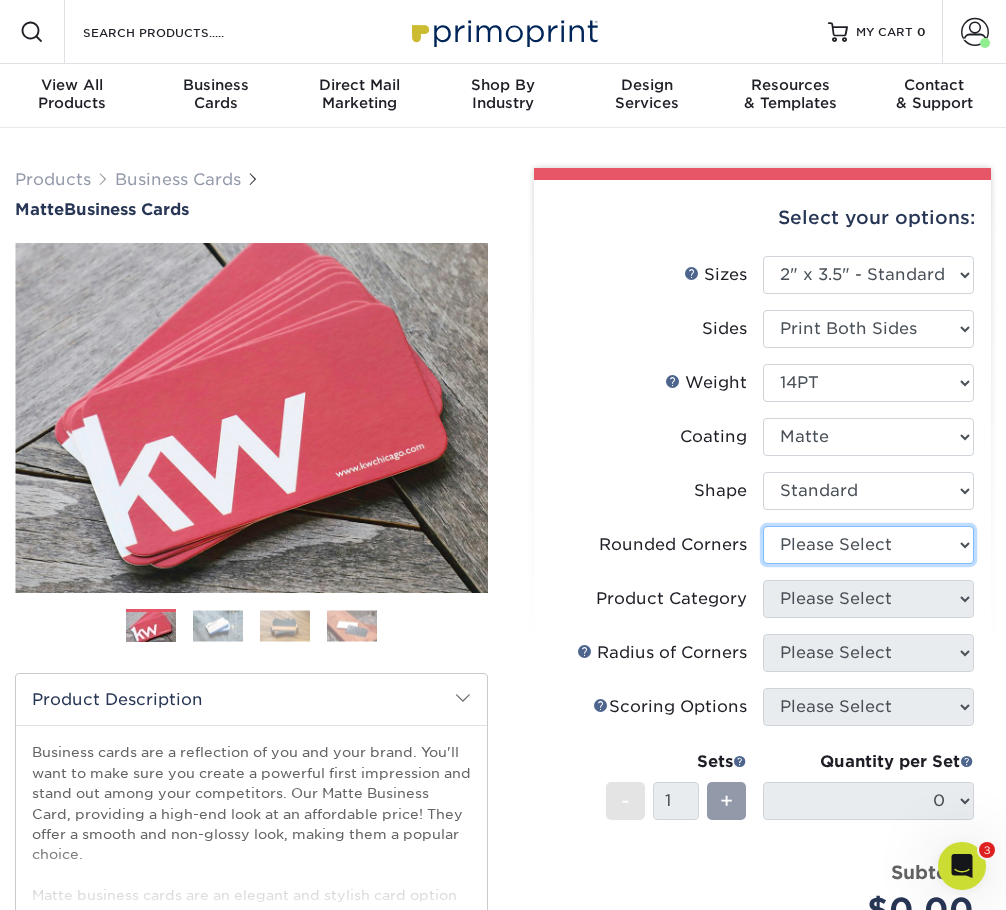 click on "Please Select
Yes - Round 2 Corners                                                    Yes - Round 4 Corners                                                    No" at bounding box center (869, 545) 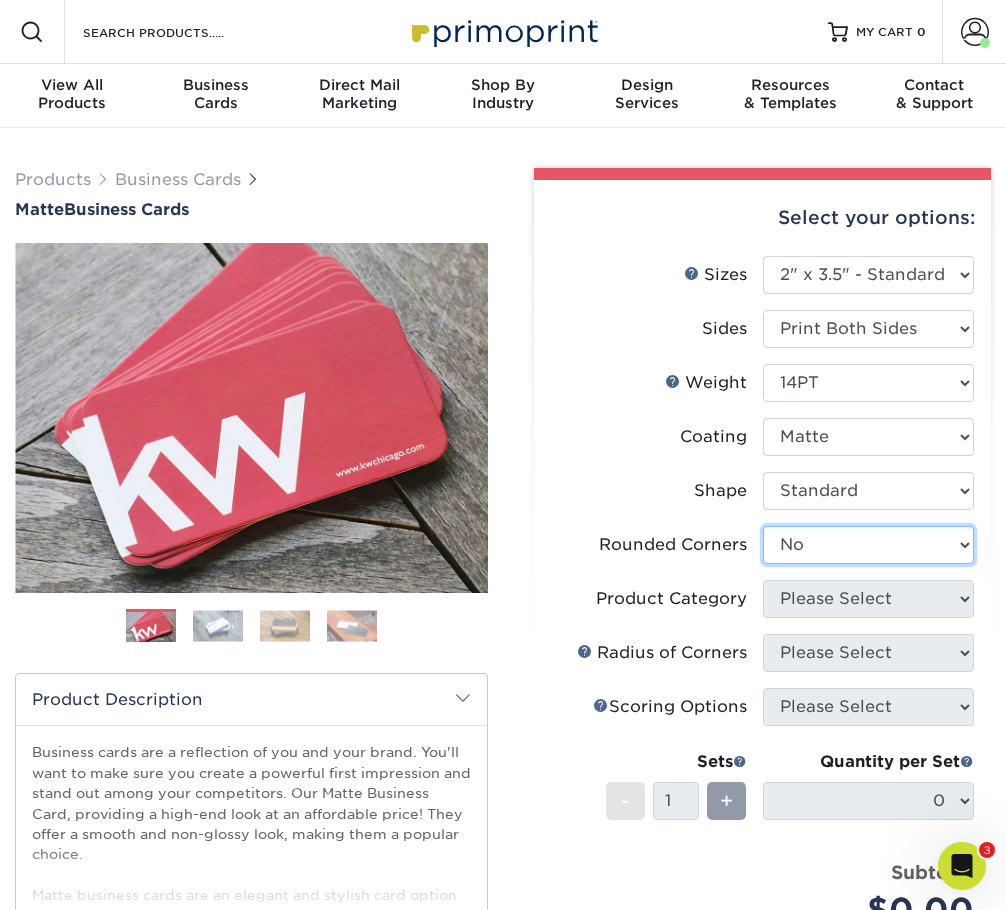 click on "Please Select
Yes - Round 2 Corners                                                    Yes - Round 4 Corners                                                    No" at bounding box center (869, 545) 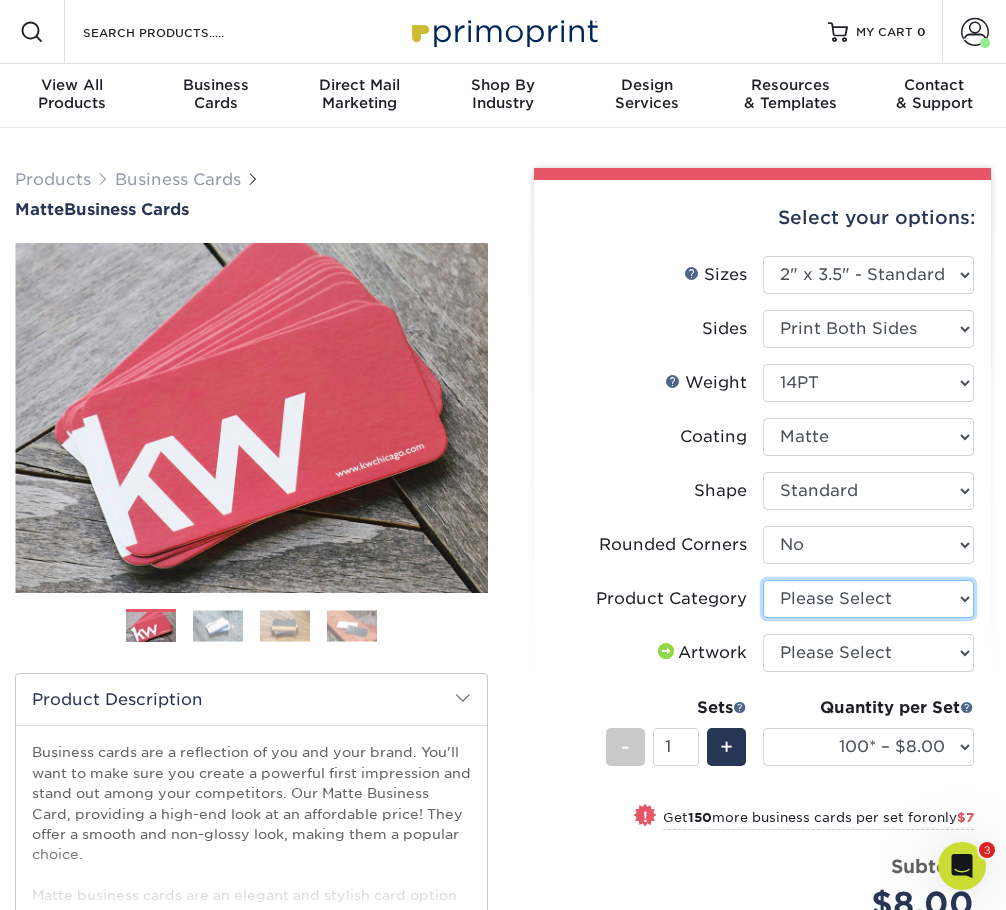 click on "Please Select Business Cards" at bounding box center [869, 599] 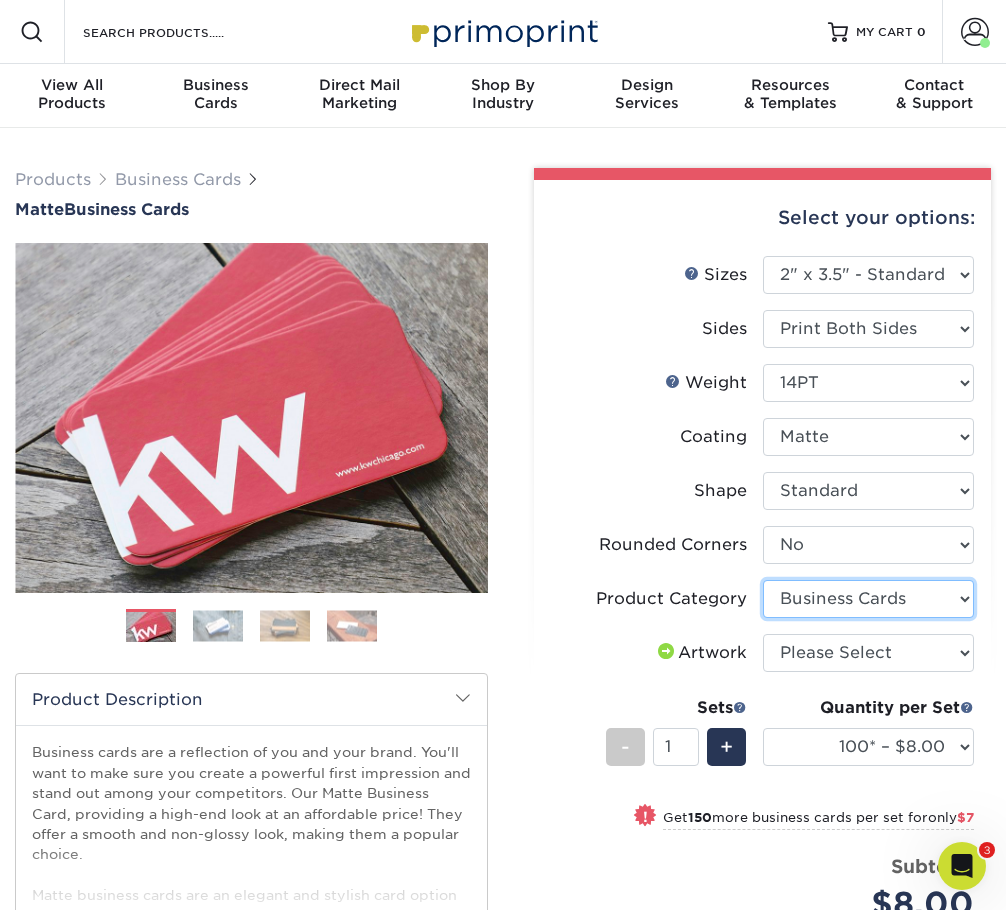 click on "Please Select Business Cards" at bounding box center (869, 599) 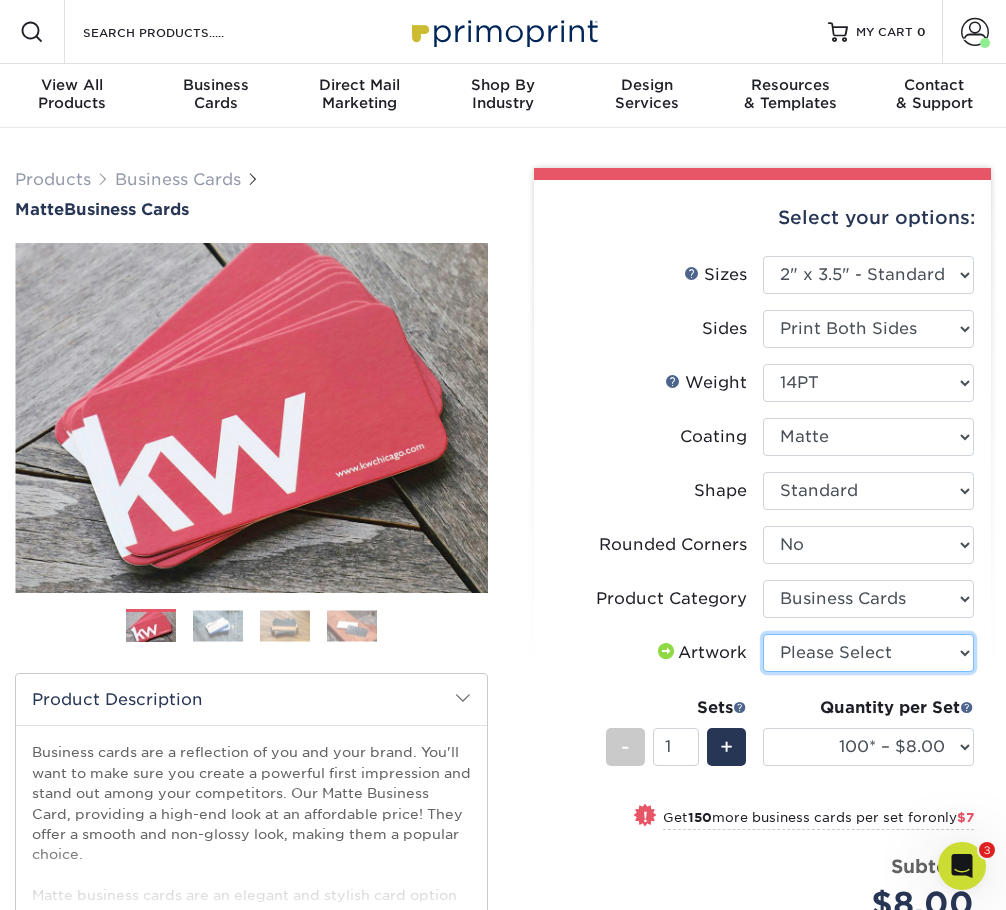 click on "Please Select I will upload files I need a design - $100" at bounding box center (869, 653) 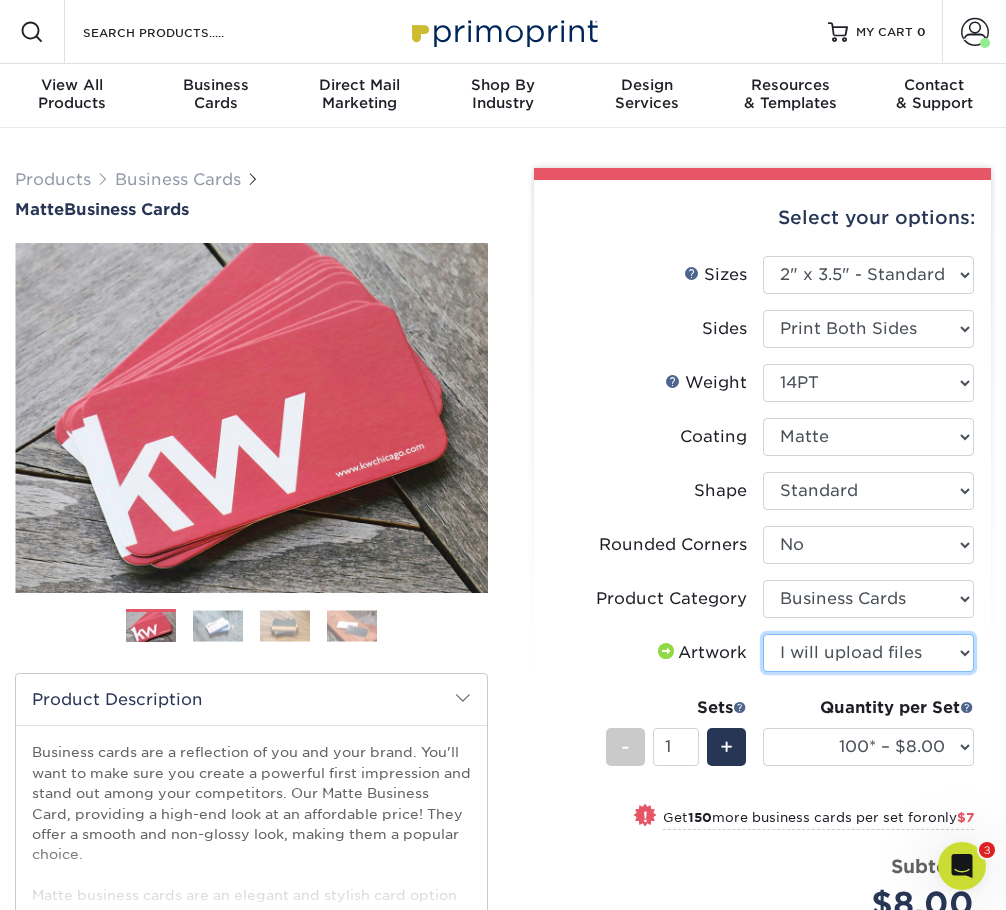 click on "Please Select I will upload files I need a design - $100" at bounding box center (869, 653) 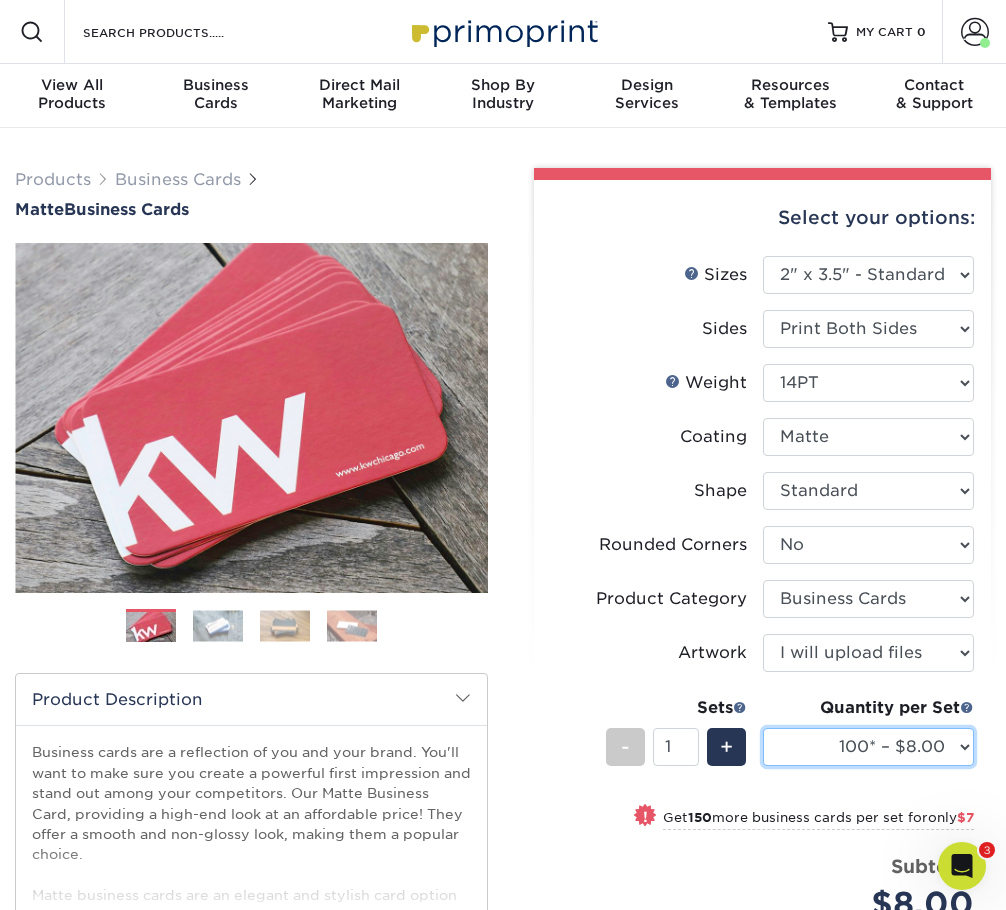 drag, startPoint x: 950, startPoint y: 740, endPoint x: 948, endPoint y: 750, distance: 10.198039 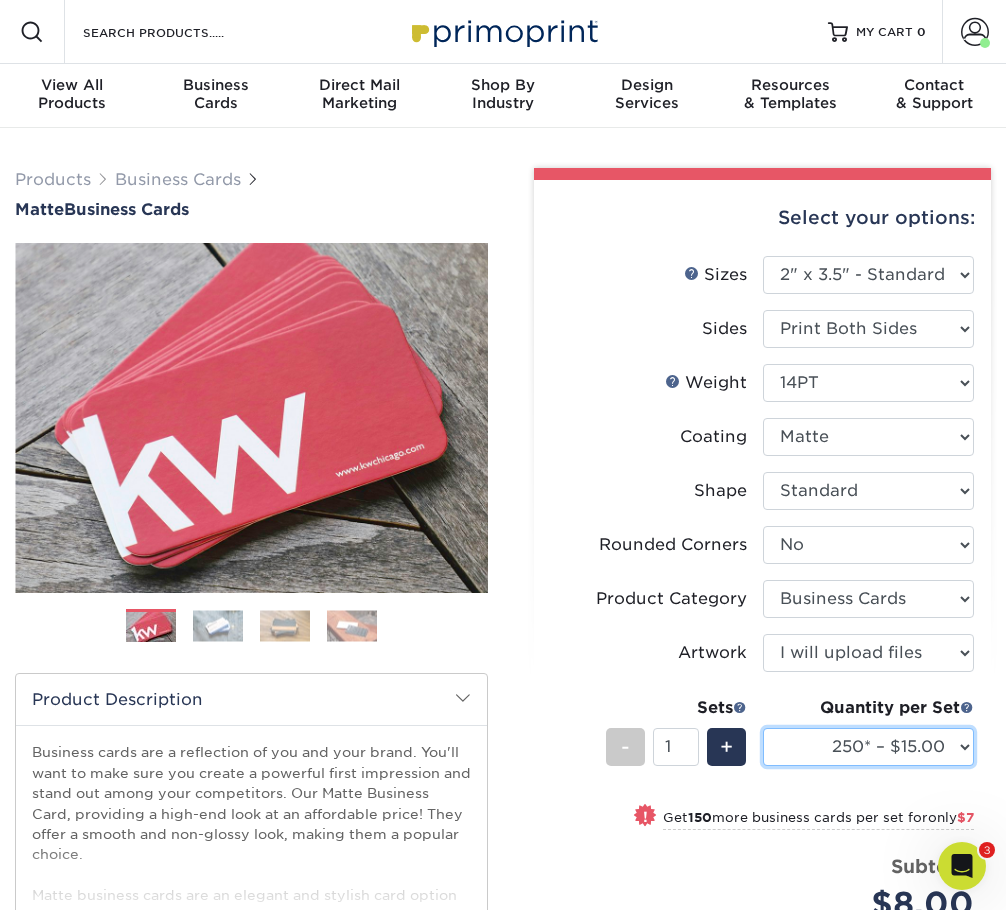 click on "100* – $8.00 250* – $15.00 500 – $30.00 1000 – $37.00 2500 – $66.00 5000 – $127.00 7500 – $182.00 10000 – $223.00 15000 – $329.00 20000 – $431.00 25000 – $534.00 30000 – $636.00 35000 – $739.00 40000 – $841.00 45000 – $940.00 50000 – $1039.00 55000 – $1135.00 60000 – $1234.00 65000 – $1333.00 70000 – $1429.00 75000 – $1524.00 80000 – $1620.00 85000 – $1688.00 90000 – $1808.00 95000 – $1904.00 100000 – $1993.00" at bounding box center (869, 747) 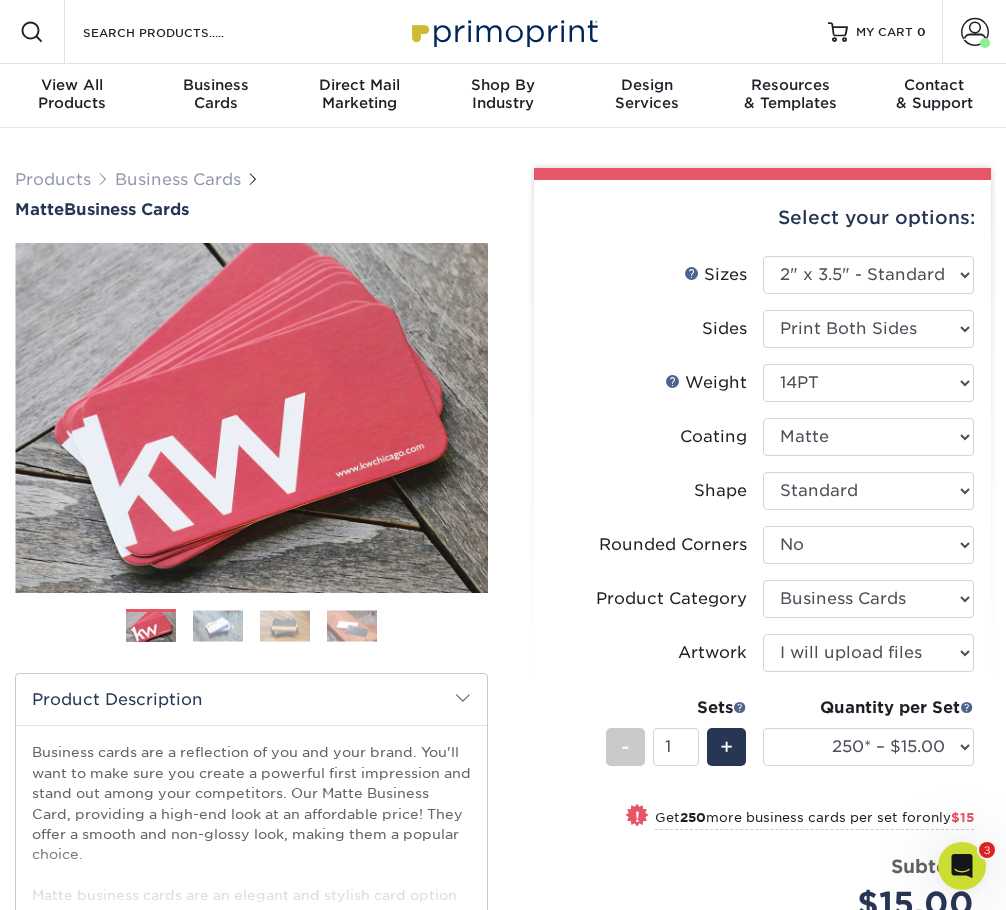 click on "Artwork" at bounding box center (657, 653) 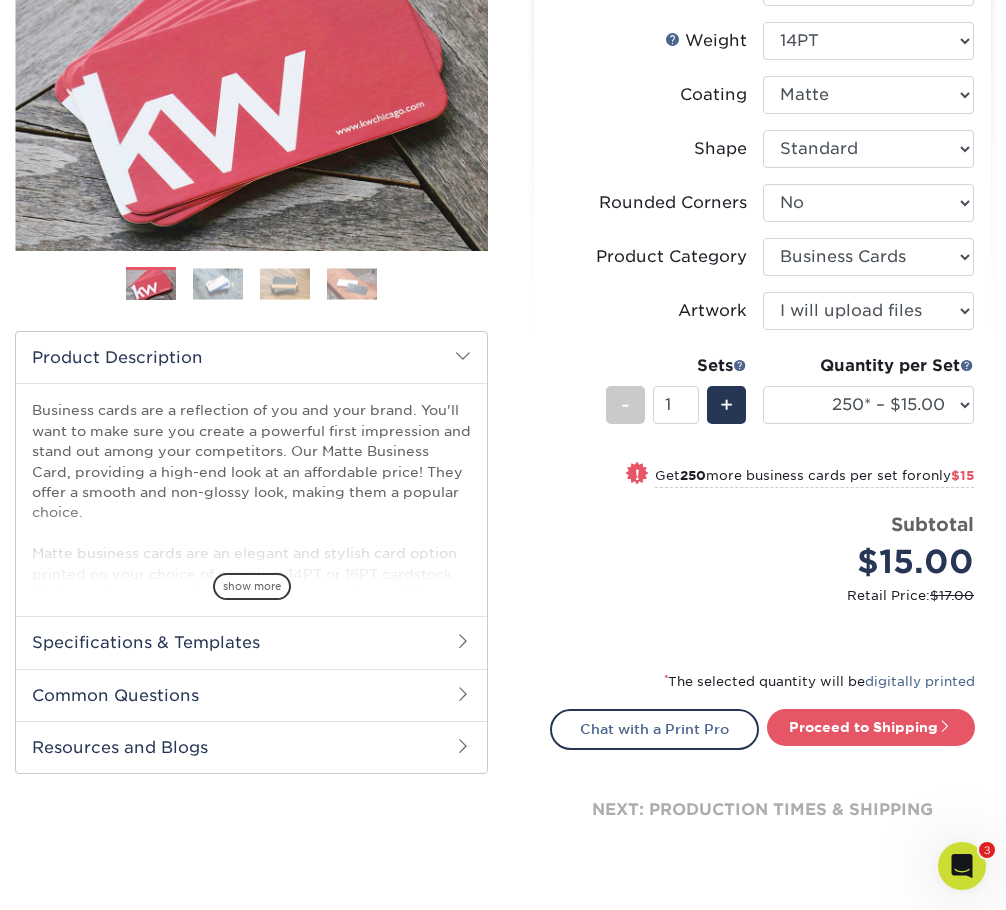 scroll, scrollTop: 700, scrollLeft: 0, axis: vertical 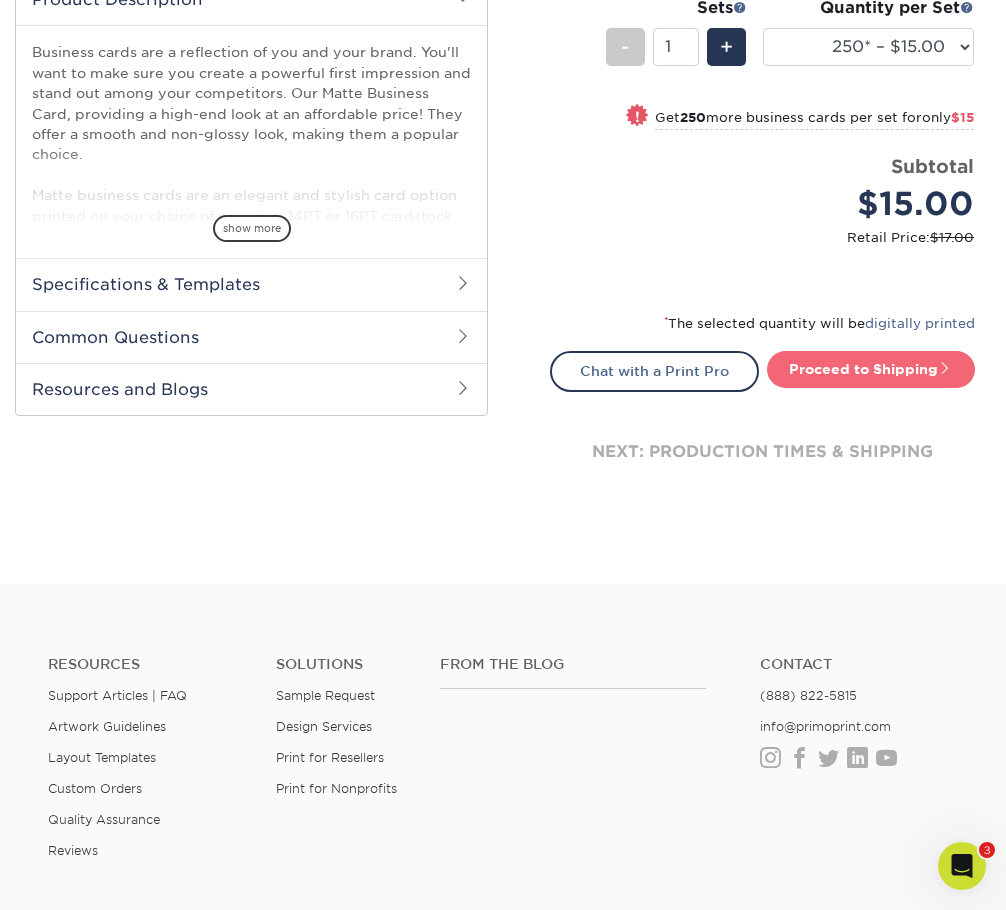 click on "Proceed to Shipping" at bounding box center (871, 369) 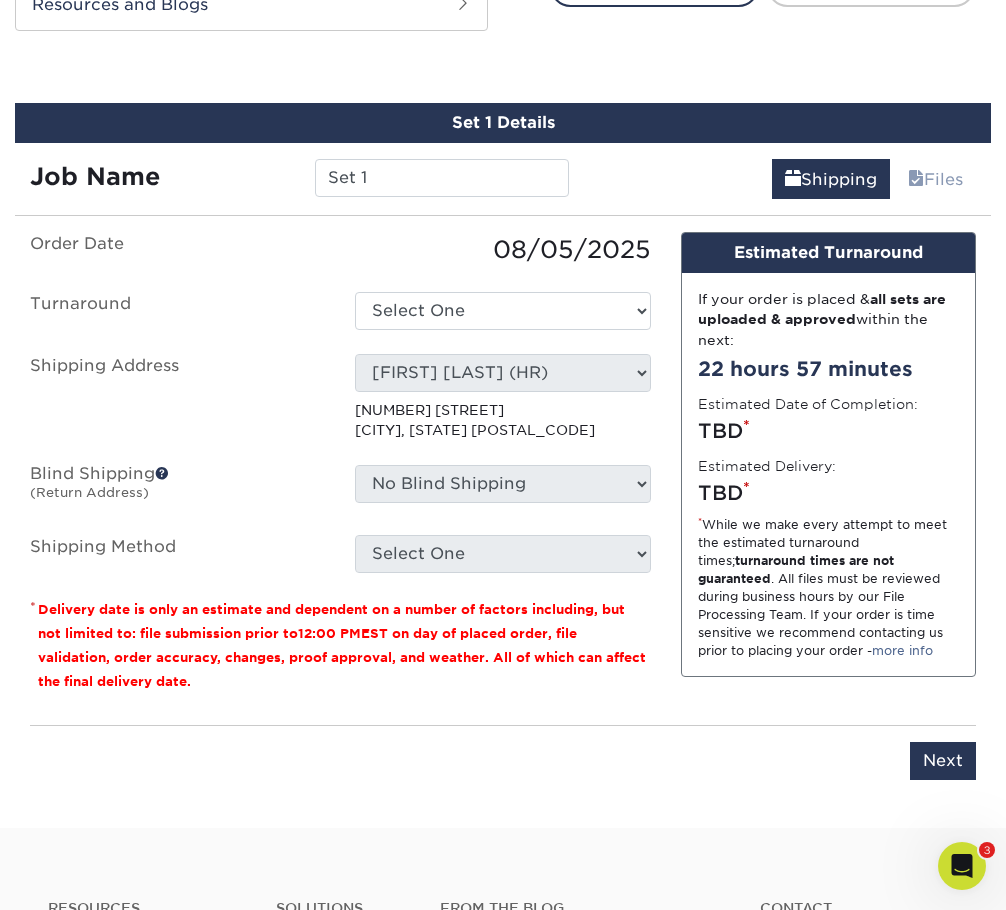 scroll, scrollTop: 1106, scrollLeft: 0, axis: vertical 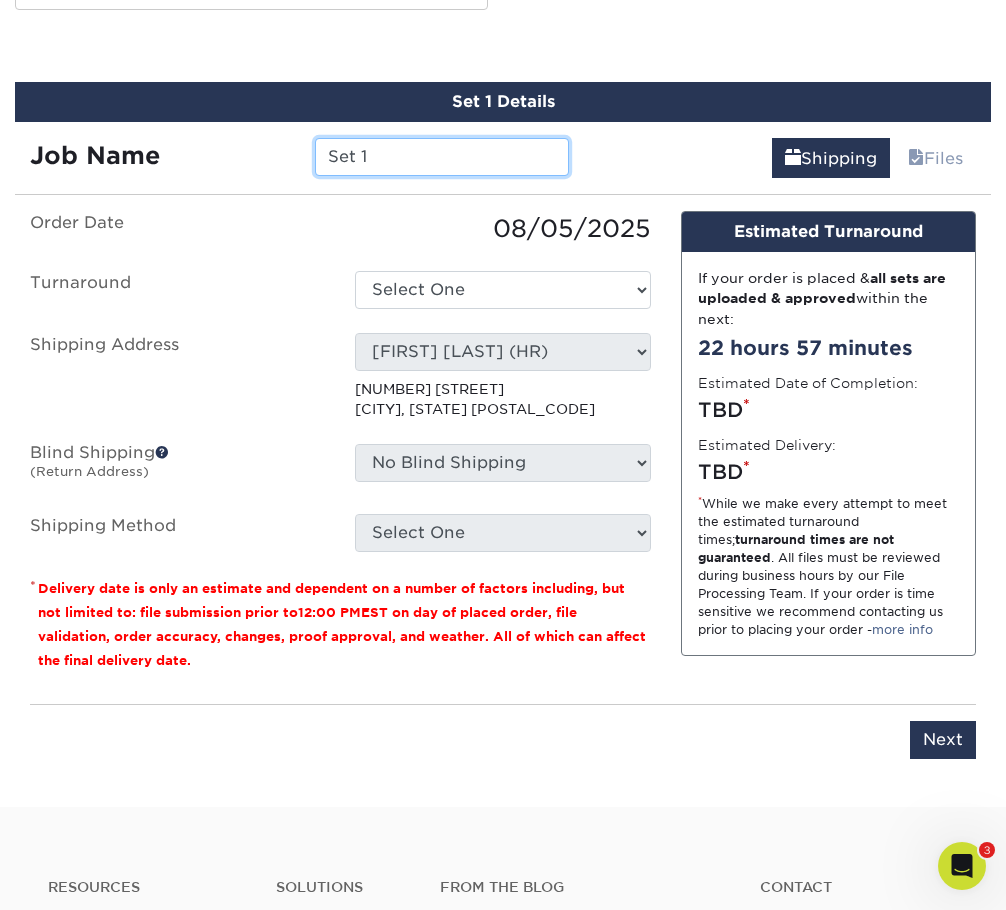 drag, startPoint x: 402, startPoint y: 150, endPoint x: 210, endPoint y: 170, distance: 193.03885 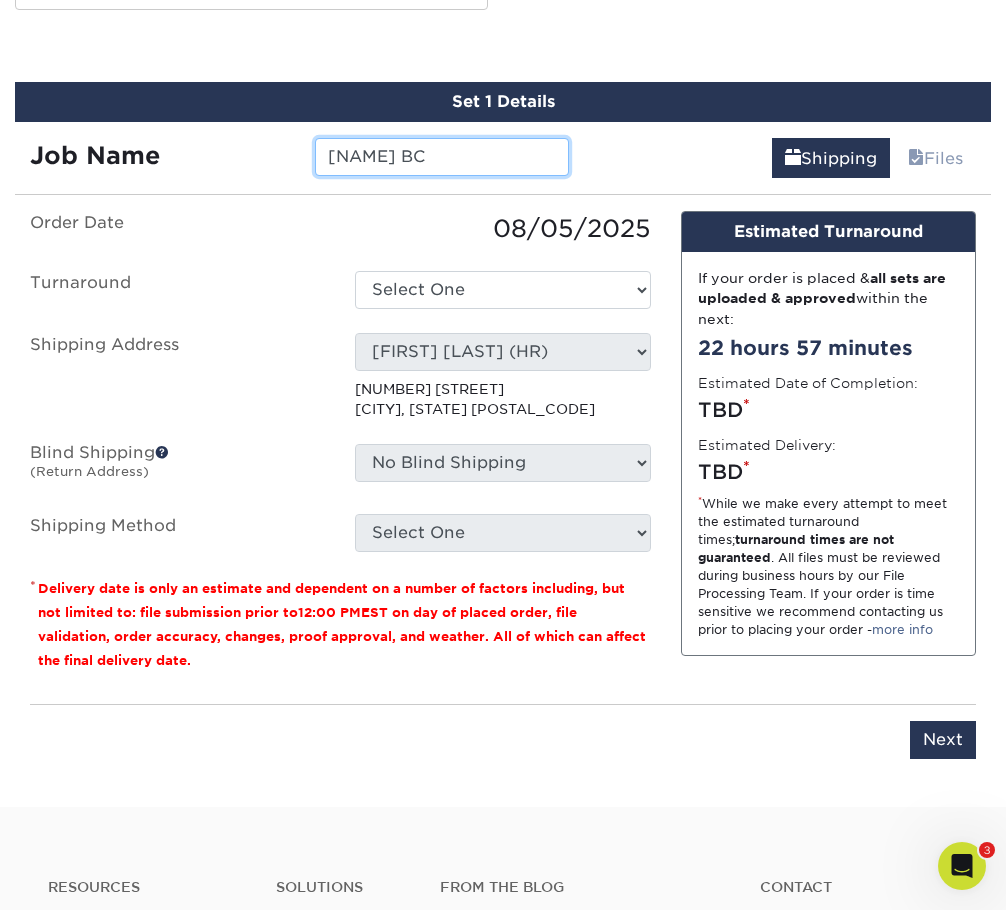 type on "[FIRST] [LAST]" 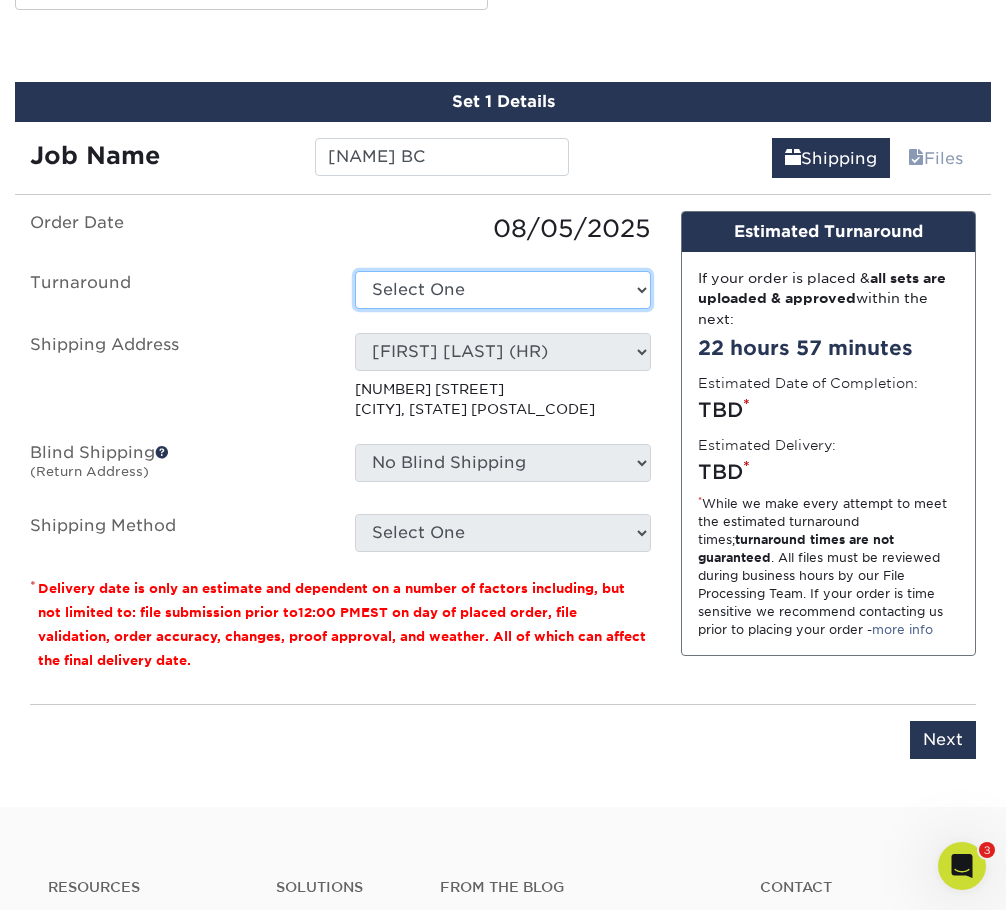click on "Select One 2-4 Business Days 2 Day Next Business Day" at bounding box center (502, 290) 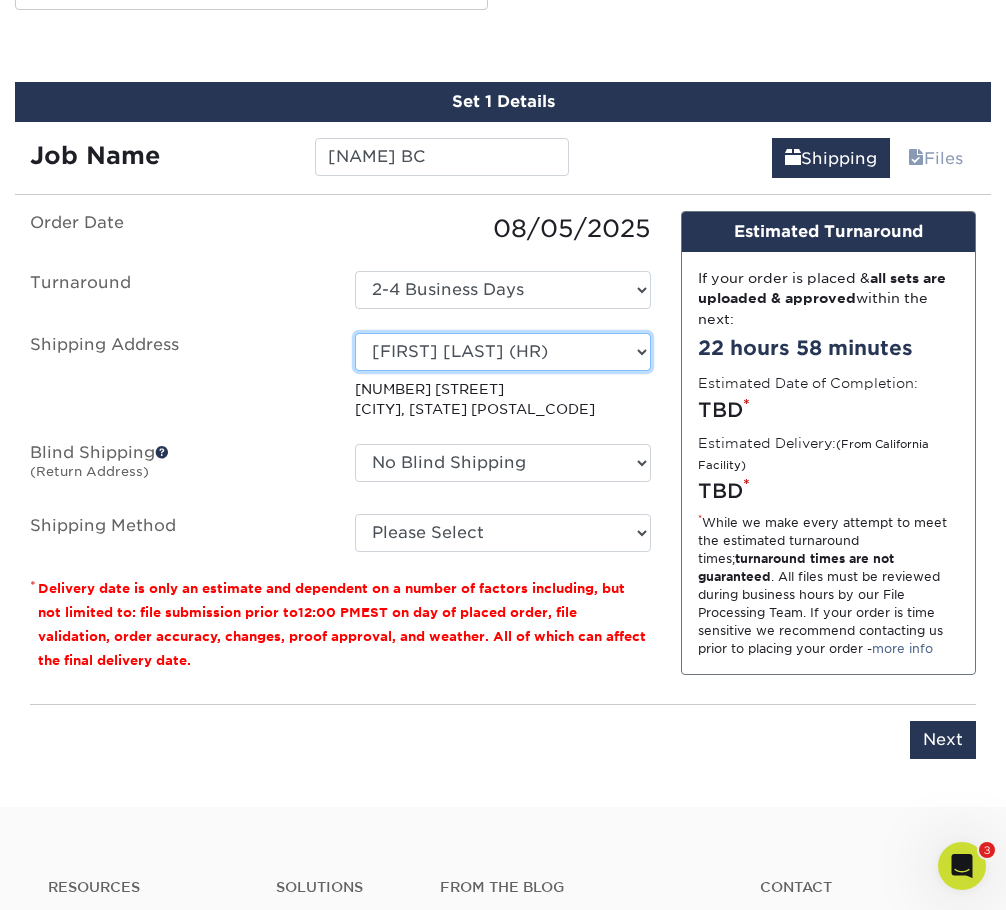 click on "Select One
Brandon Lewke
Eloisa Tan
Emily Allen
Emily Allen (Home)
James Wong
Jasmine Sanchez (HR)
Jessica Begley (Home)
Jimmy Chung
Joe Kim (Home)
John Angle (Home)
Katrina Stevens (Home)
Kelly Castellón (Home)
Kristen Martin Lai
Leah Koldewyn
Lindsey Munzel (Home)
Lolita Acay
McCabe
Niki Naftzger
Niki Naftzger (Home)
Pratibha Adamo Home
Prinda Home
Sherry Burch" at bounding box center [502, 352] 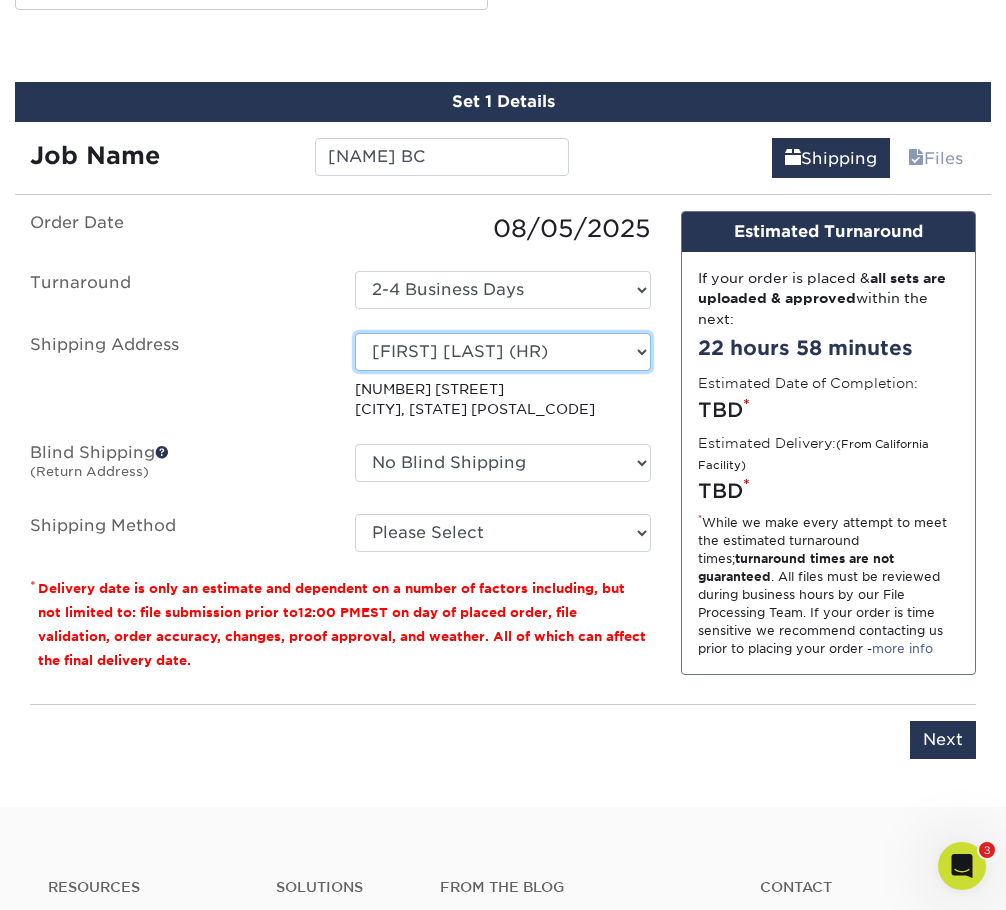 click on "Select One
Brandon Lewke
Eloisa Tan
Emily Allen
Emily Allen (Home)
James Wong
Jasmine Sanchez (HR)
Jessica Begley (Home)
Jimmy Chung
Joe Kim (Home)
John Angle (Home)
Katrina Stevens (Home)
Kelly Castellón (Home)
Kristen Martin Lai
Leah Koldewyn
Lindsey Munzel (Home)
Lolita Acay
McCabe
Niki Naftzger
Niki Naftzger (Home)
Pratibha Adamo Home
Prinda Home
Sherry Burch" at bounding box center (502, 352) 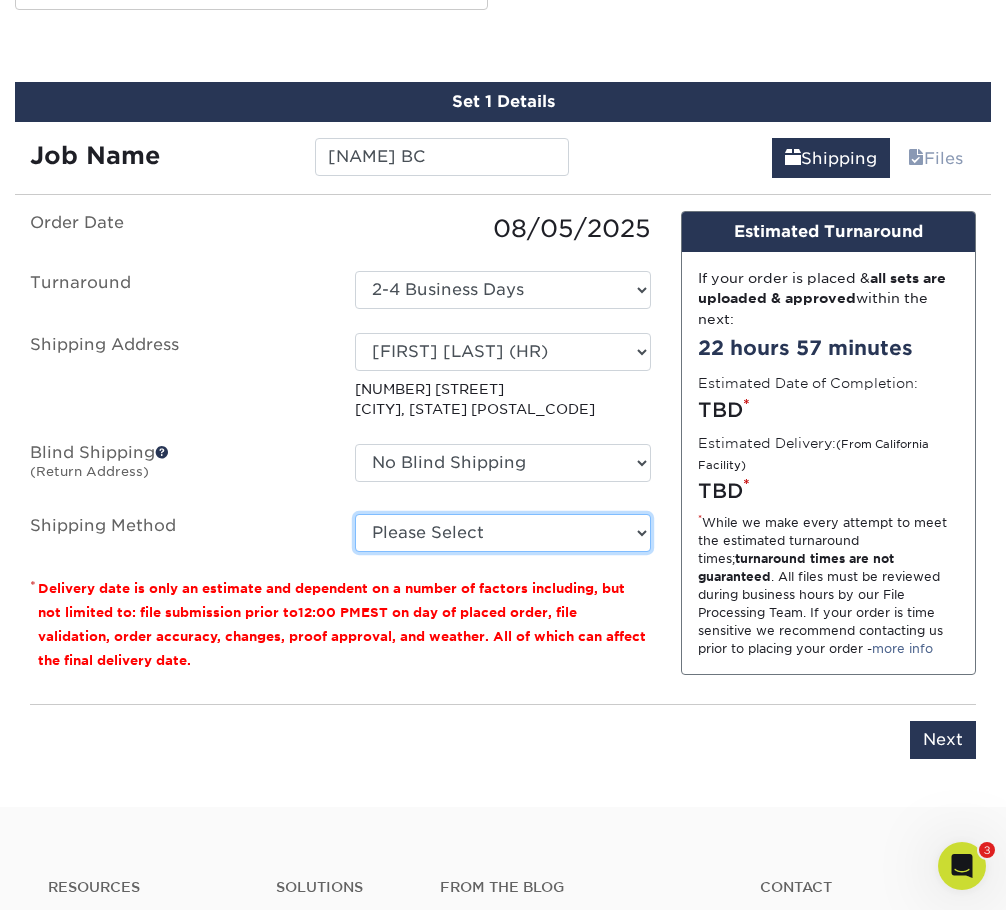 click on "Please Select Ground Shipping (+$7.84) 3 Day Shipping Service (+$15.39) 2 Day Air Shipping (+$15.86) Next Day Shipping by 5pm (+$18.33) Next Day Shipping by 12 noon (+$19.43) Next Day Air Early A.M. (+$117.91)" at bounding box center [502, 533] 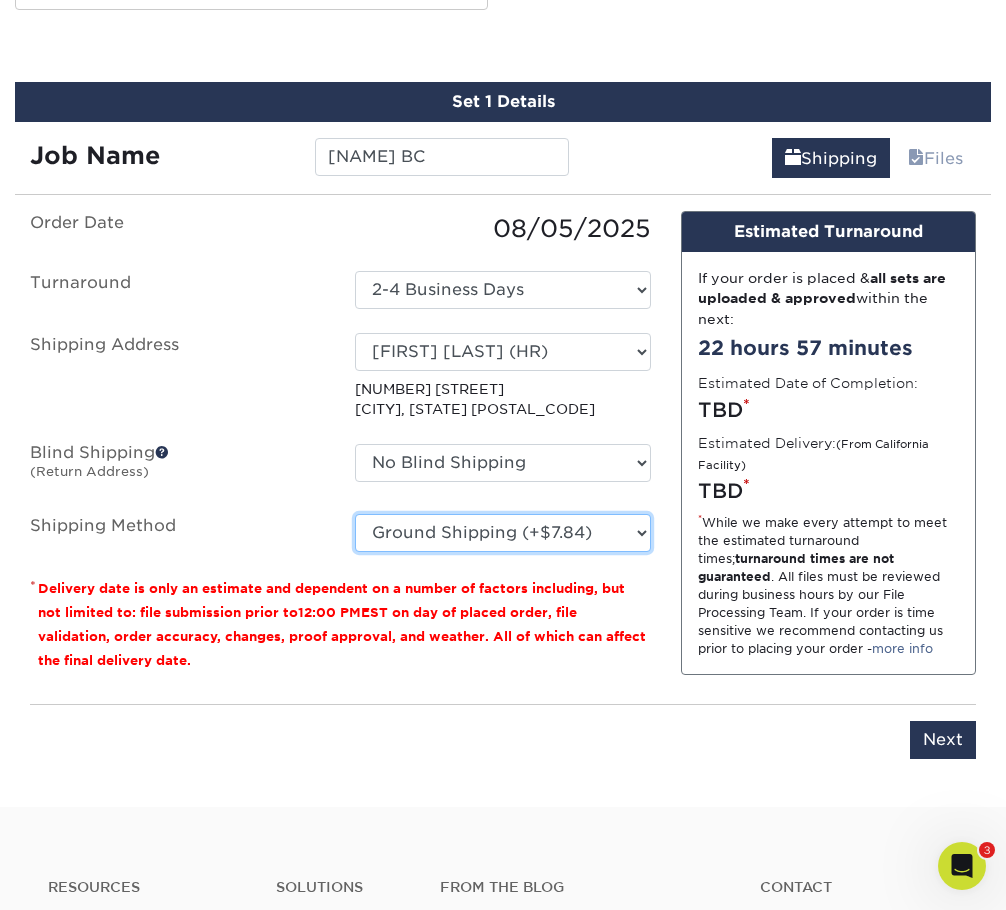 click on "Please Select Ground Shipping (+$7.84) 3 Day Shipping Service (+$15.39) 2 Day Air Shipping (+$15.86) Next Day Shipping by 5pm (+$18.33) Next Day Shipping by 12 noon (+$19.43) Next Day Air Early A.M. (+$117.91)" at bounding box center [502, 533] 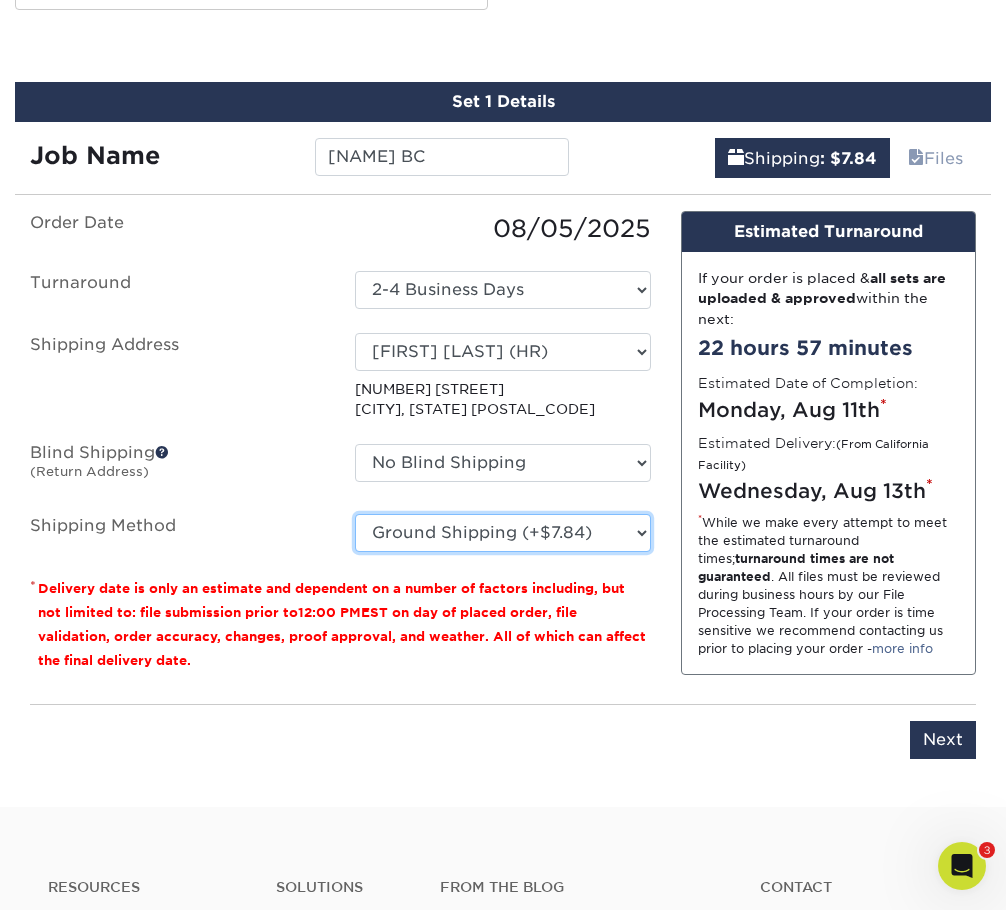 click on "Please Select Ground Shipping (+$7.84) 3 Day Shipping Service (+$15.39) 2 Day Air Shipping (+$15.86) Next Day Shipping by 5pm (+$18.33) Next Day Shipping by 12 noon (+$19.43) Next Day Air Early A.M. (+$117.91)" at bounding box center (502, 533) 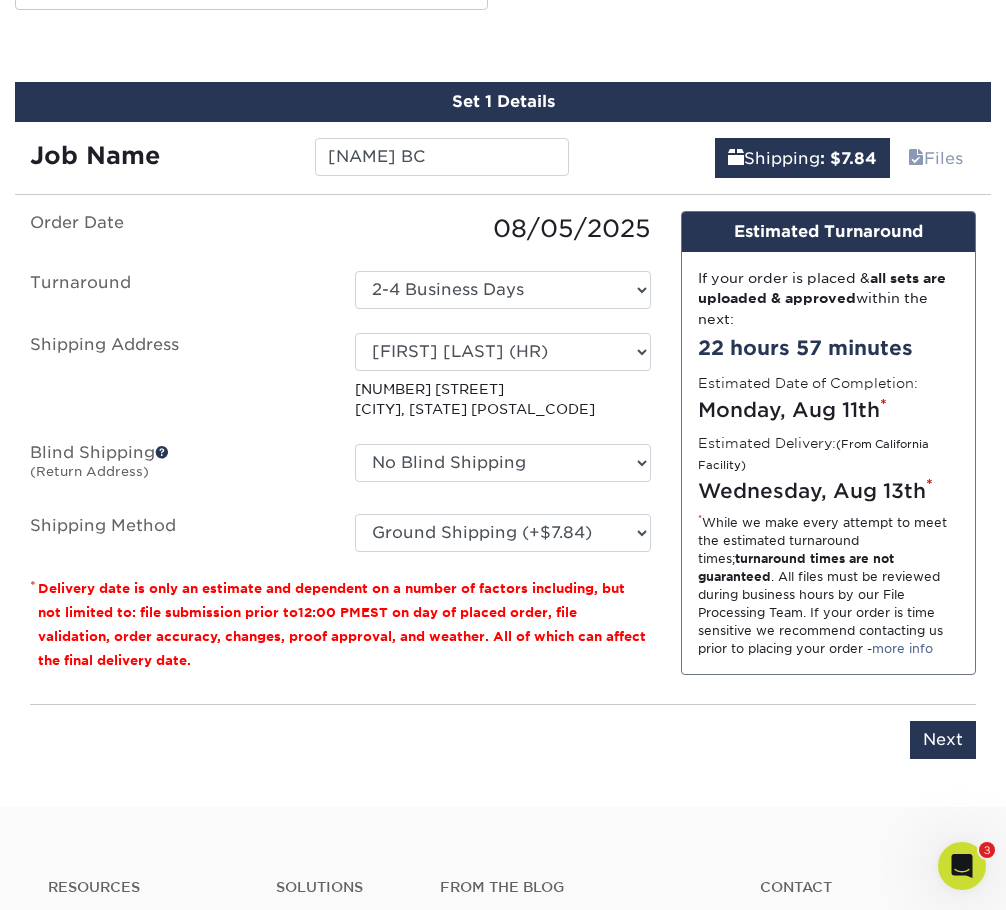 click on "Products
Business Cards
Matte  Business Cards
Previous Next
100 $ 8" at bounding box center (503, -86) 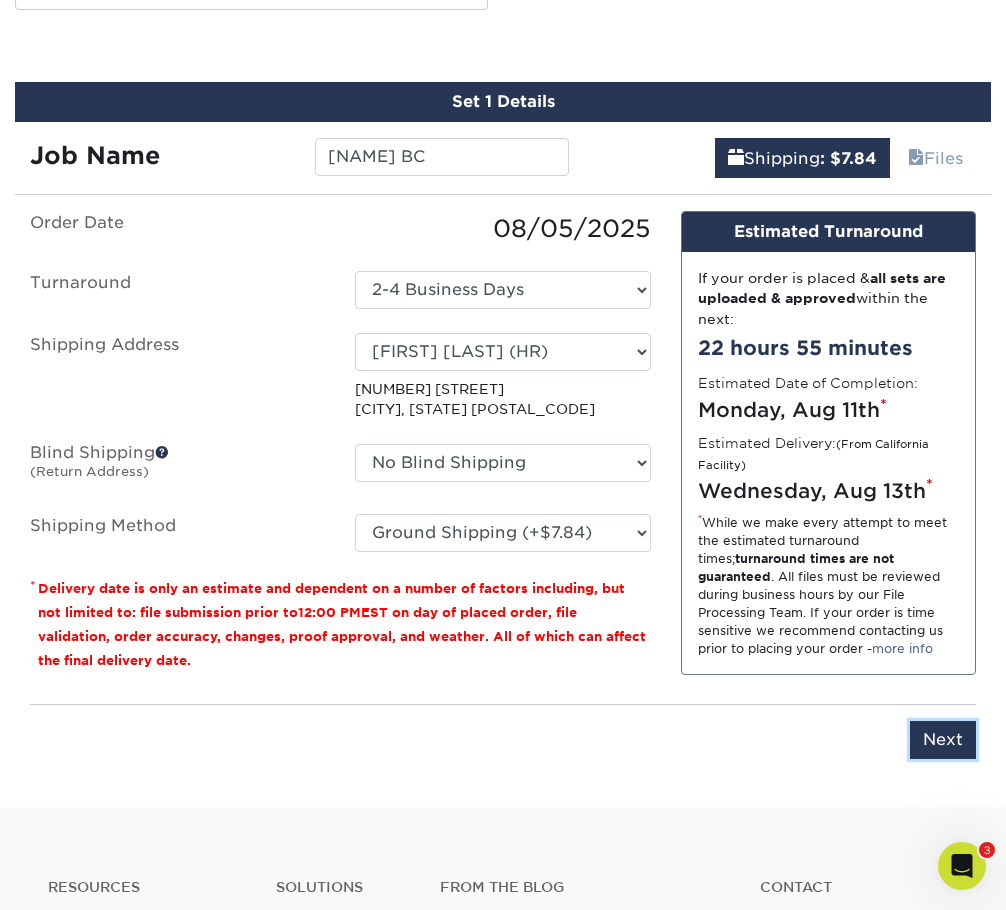 click on "Next" at bounding box center (943, 740) 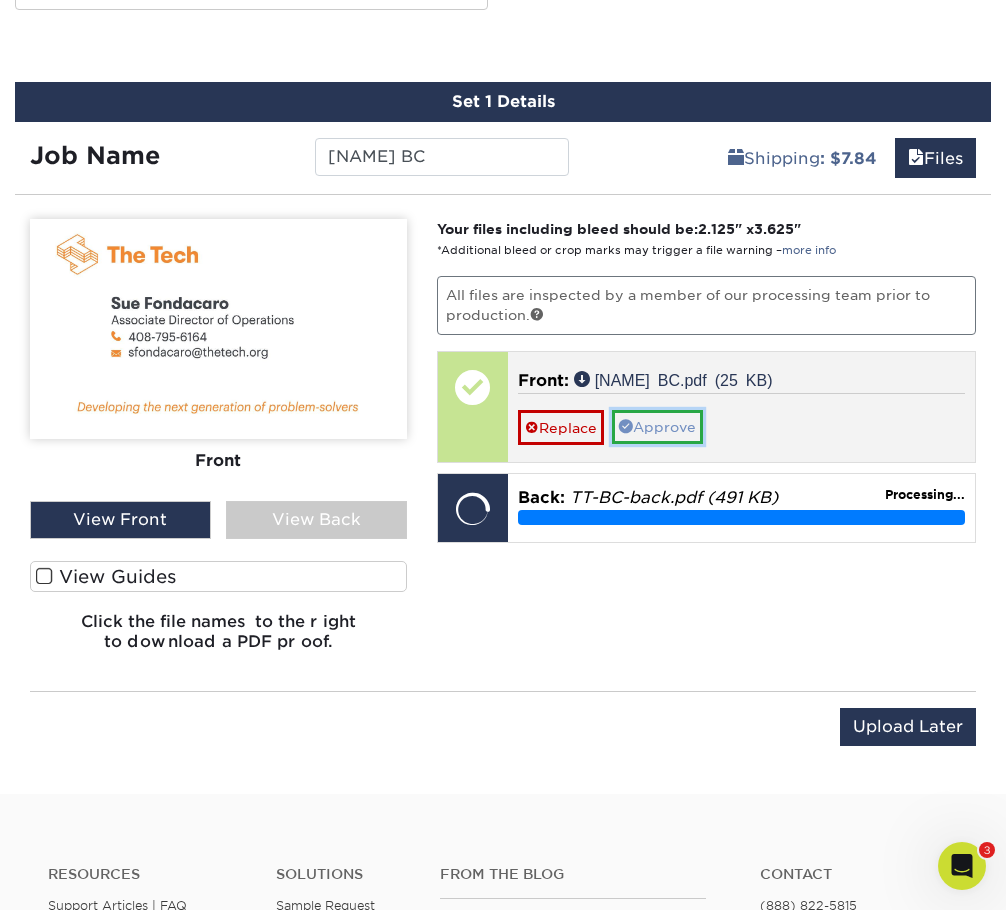 click on "Approve" at bounding box center [657, 427] 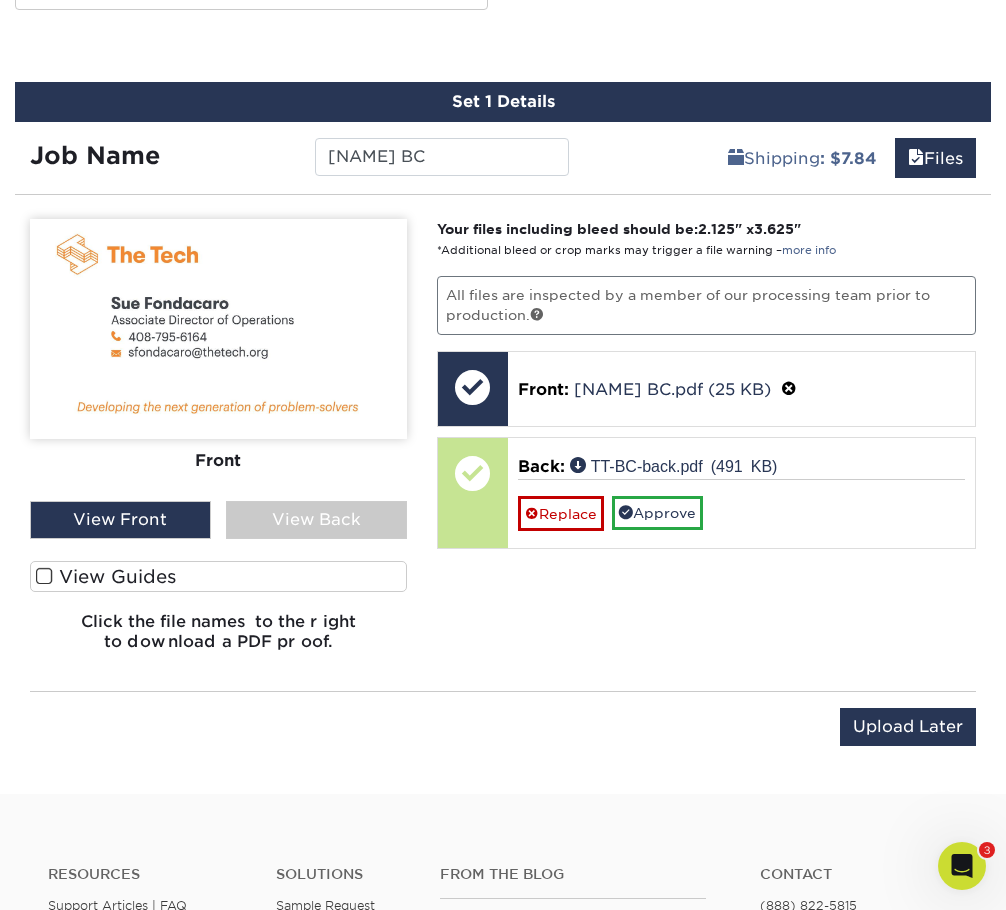click on "View Back" at bounding box center (316, 520) 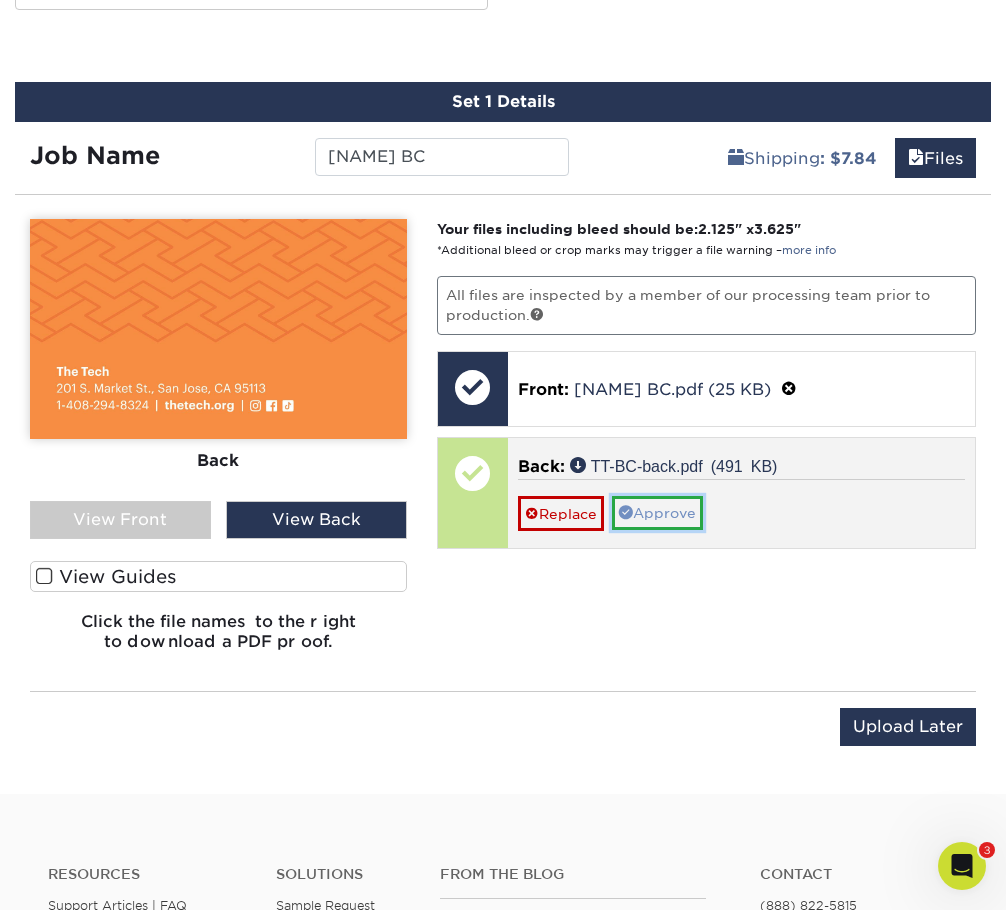 click on "Approve" at bounding box center (657, 513) 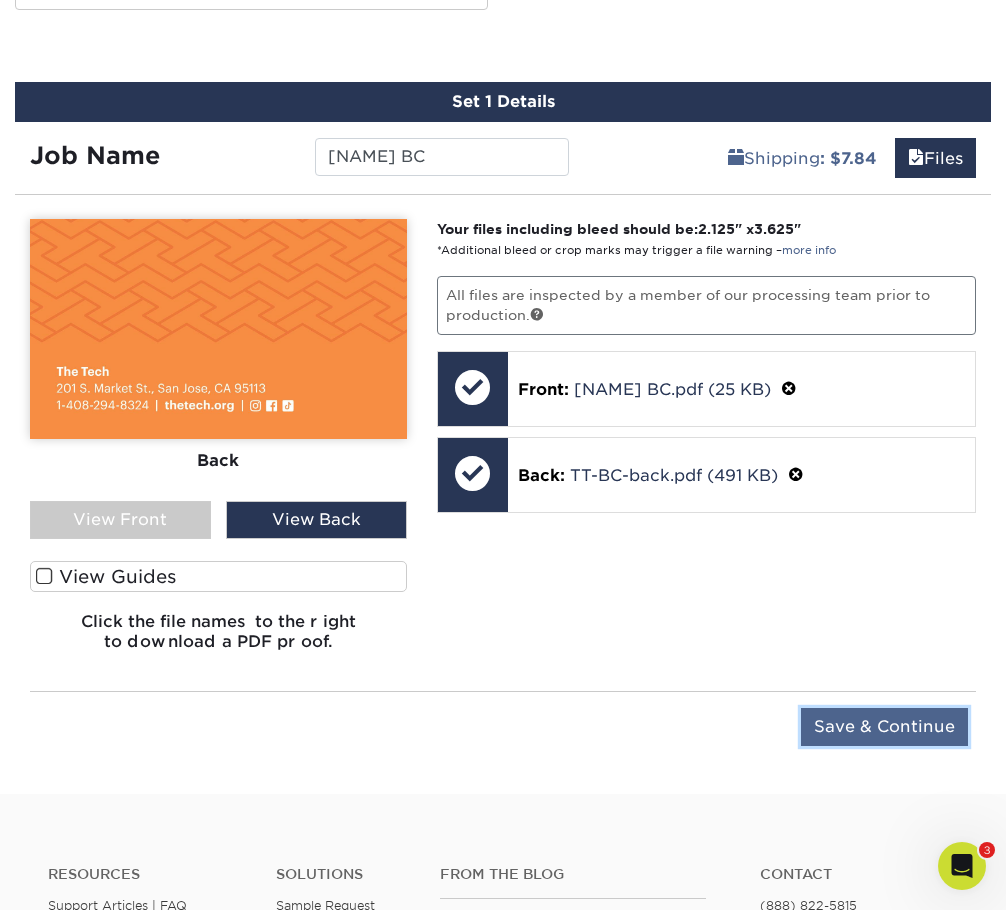 click on "Save & Continue" at bounding box center [884, 727] 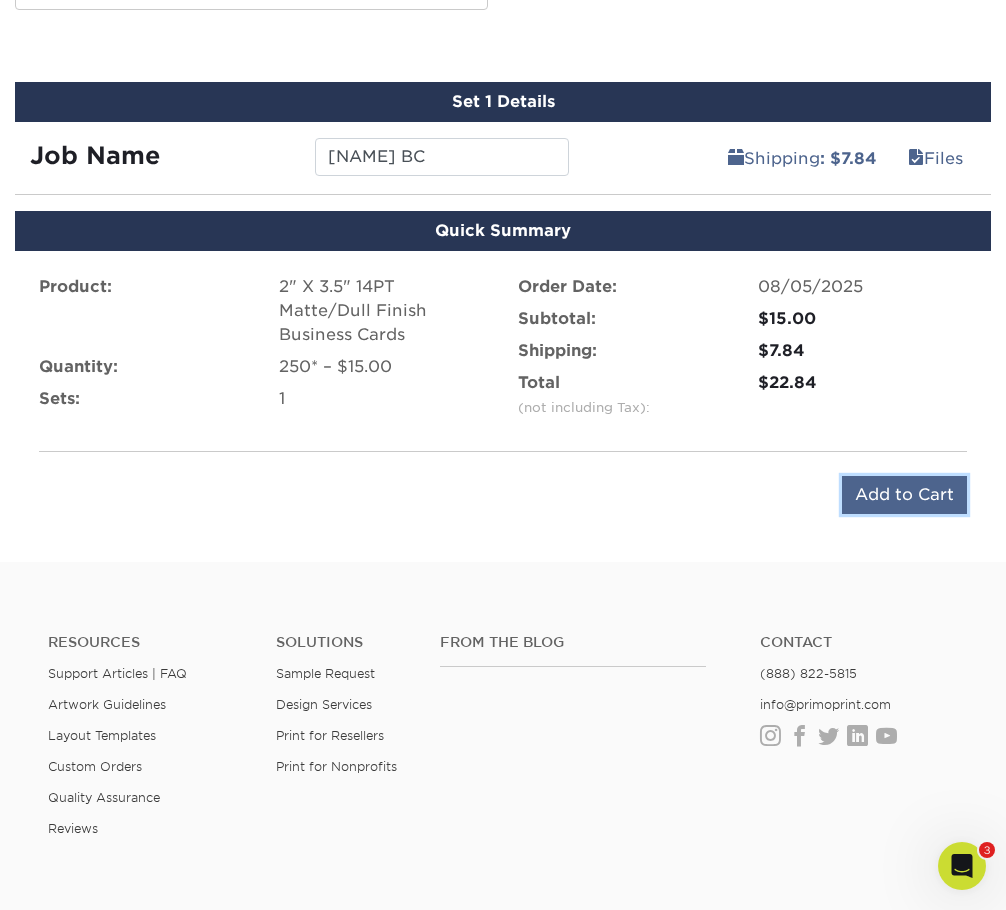 click on "Add to Cart" at bounding box center (904, 495) 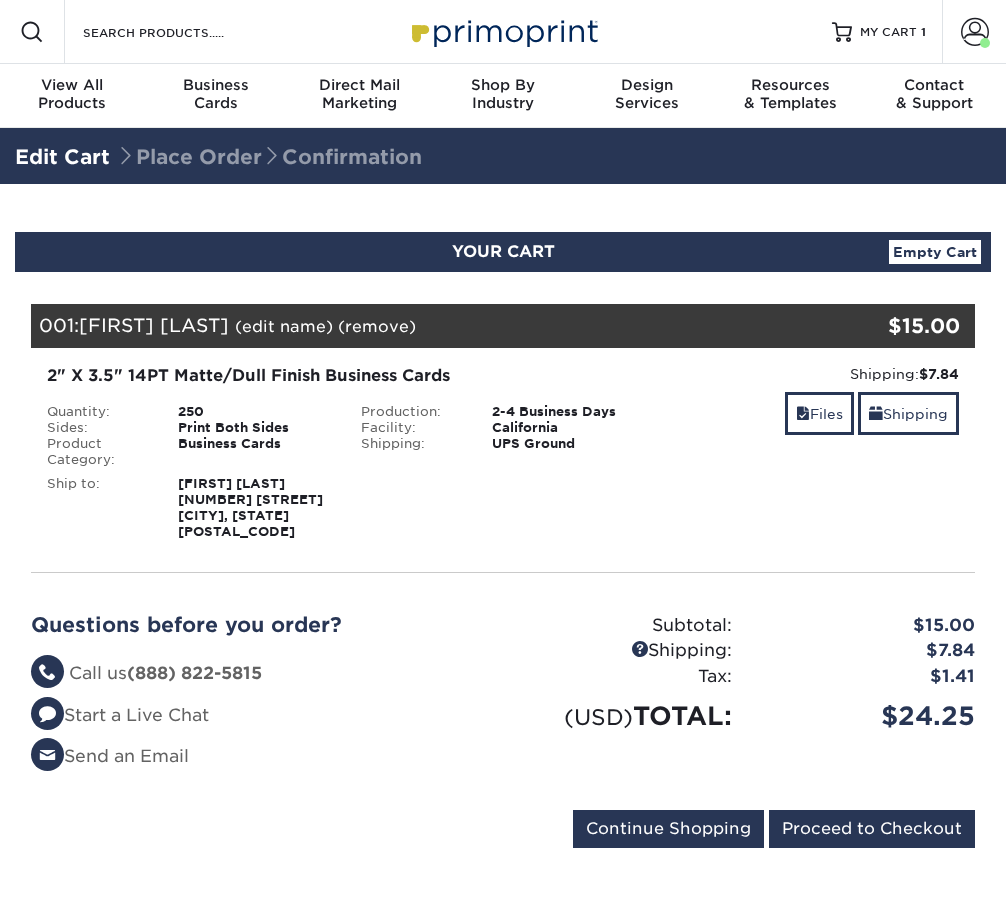 scroll, scrollTop: 0, scrollLeft: 0, axis: both 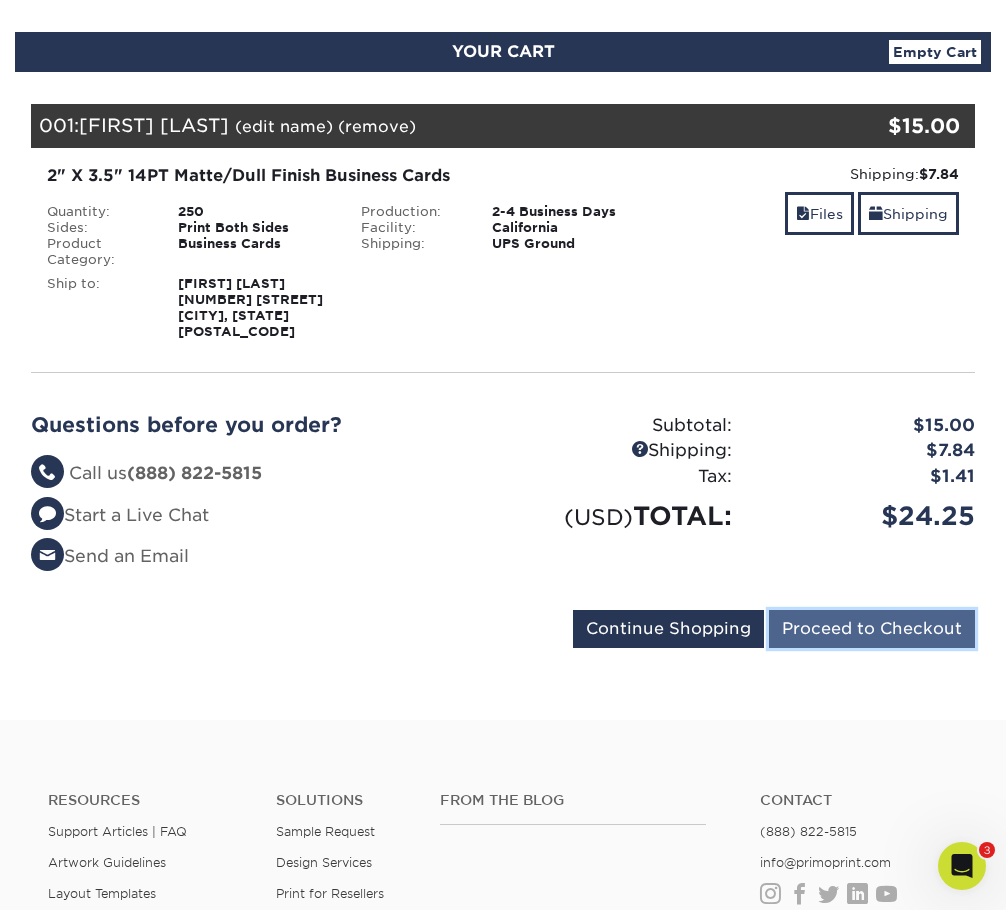 click on "Proceed to Checkout" at bounding box center (872, 629) 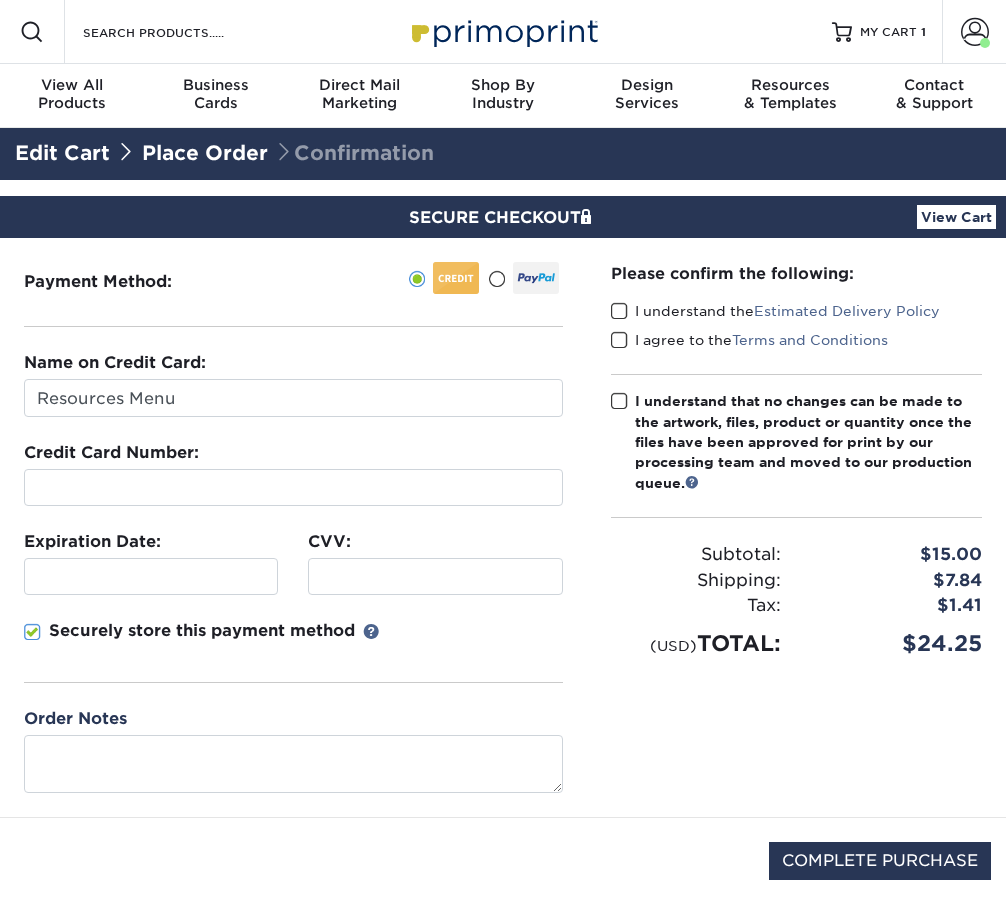 scroll, scrollTop: 0, scrollLeft: 0, axis: both 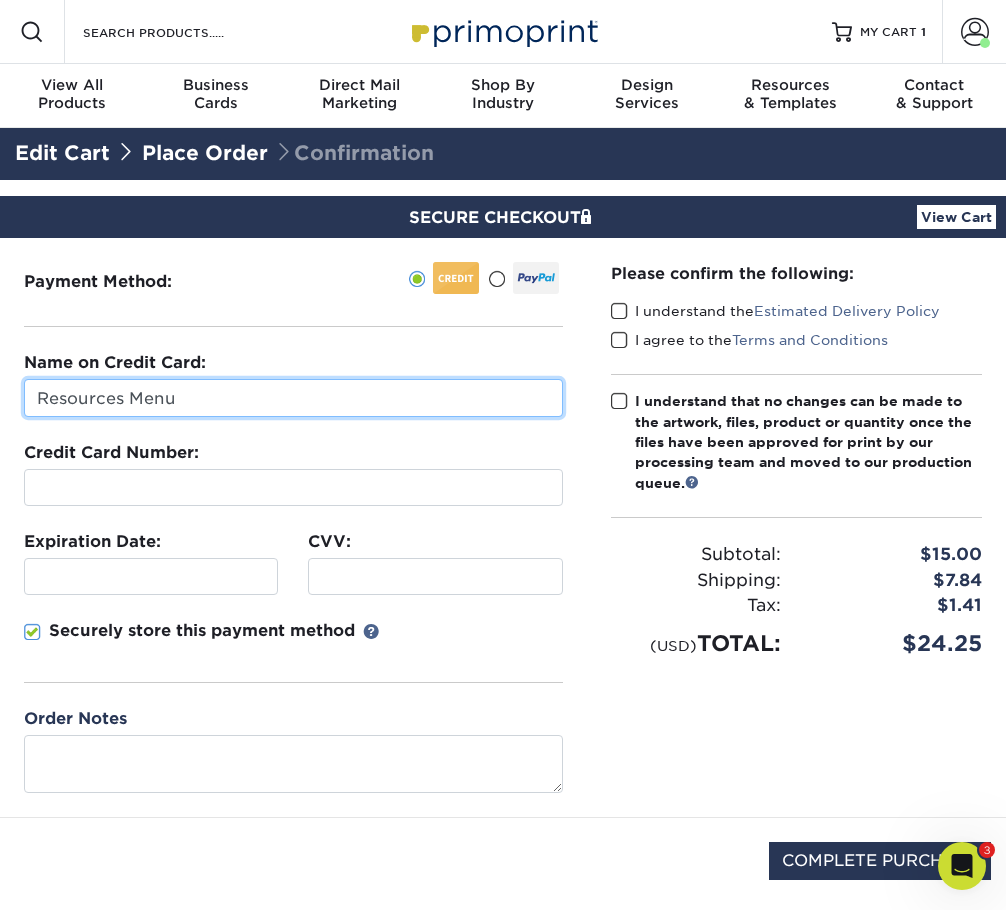 click on "Resources Menu
Search Products
Account
Welcome,   [NAME]
Primo Client
Account Dashboard
Active Orders
Order History
Logout" at bounding box center (293, 398) 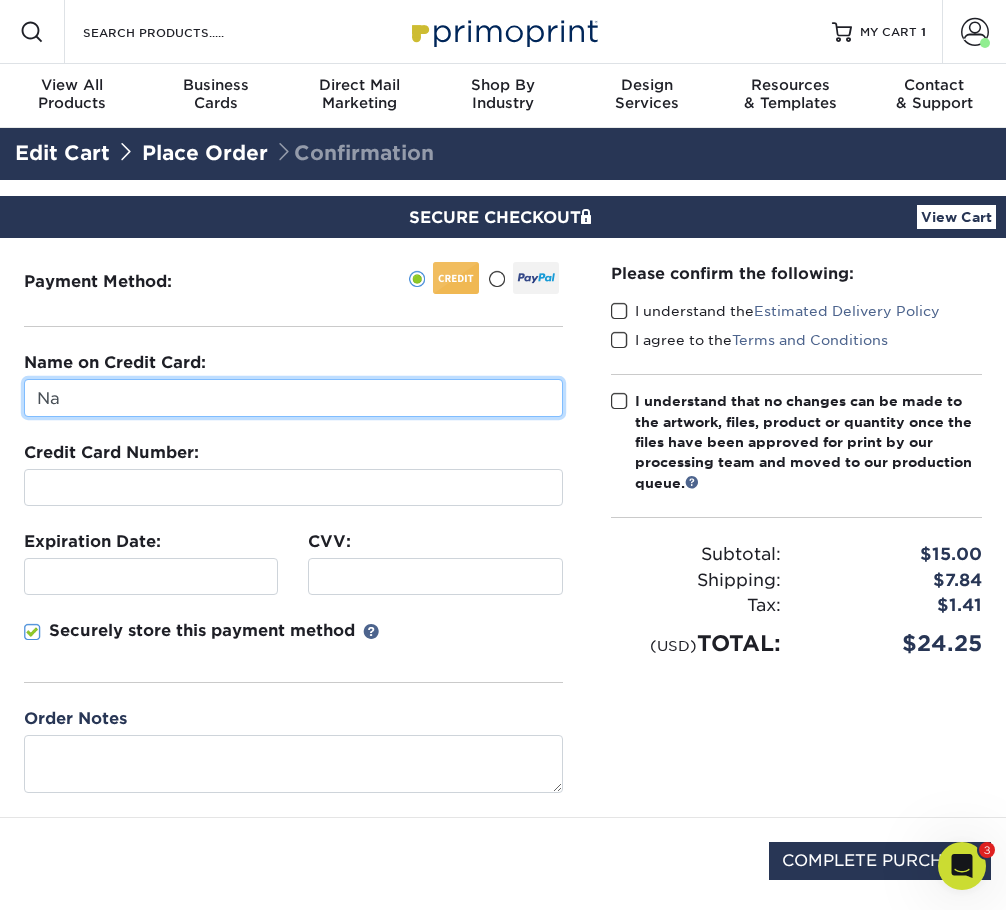 type on "[FIRST] [LAST]" 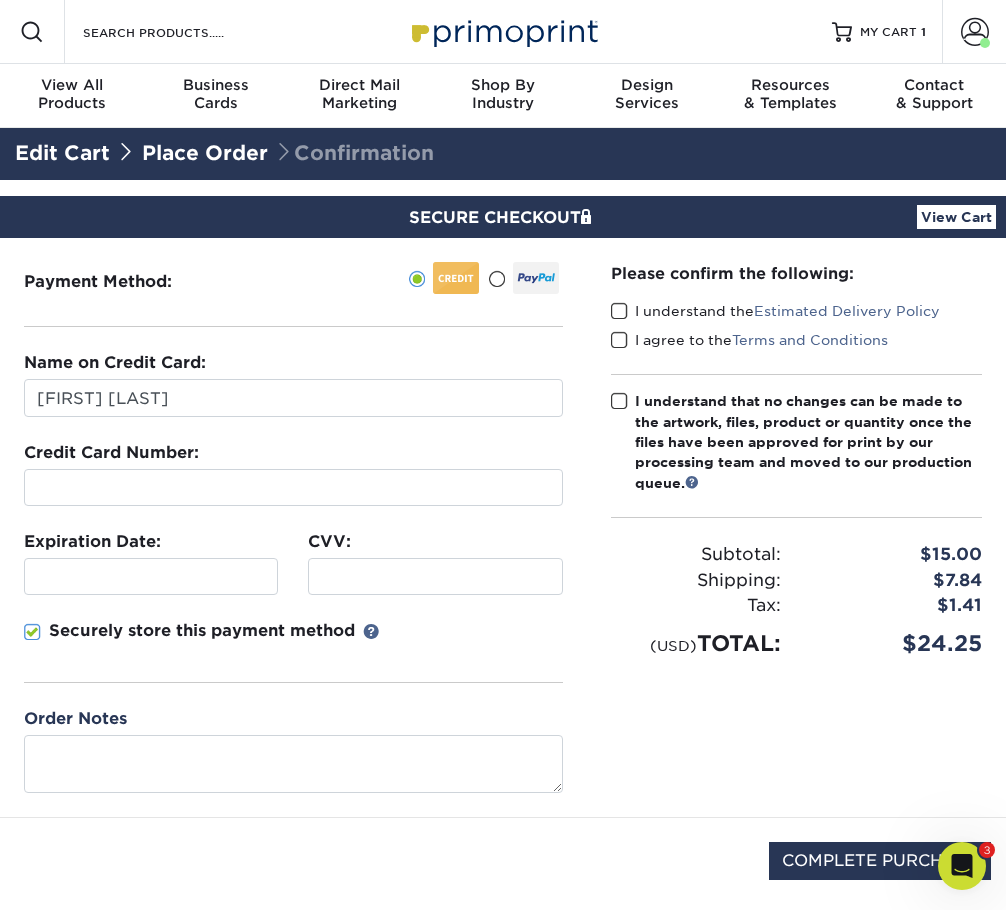 click at bounding box center (435, 576) 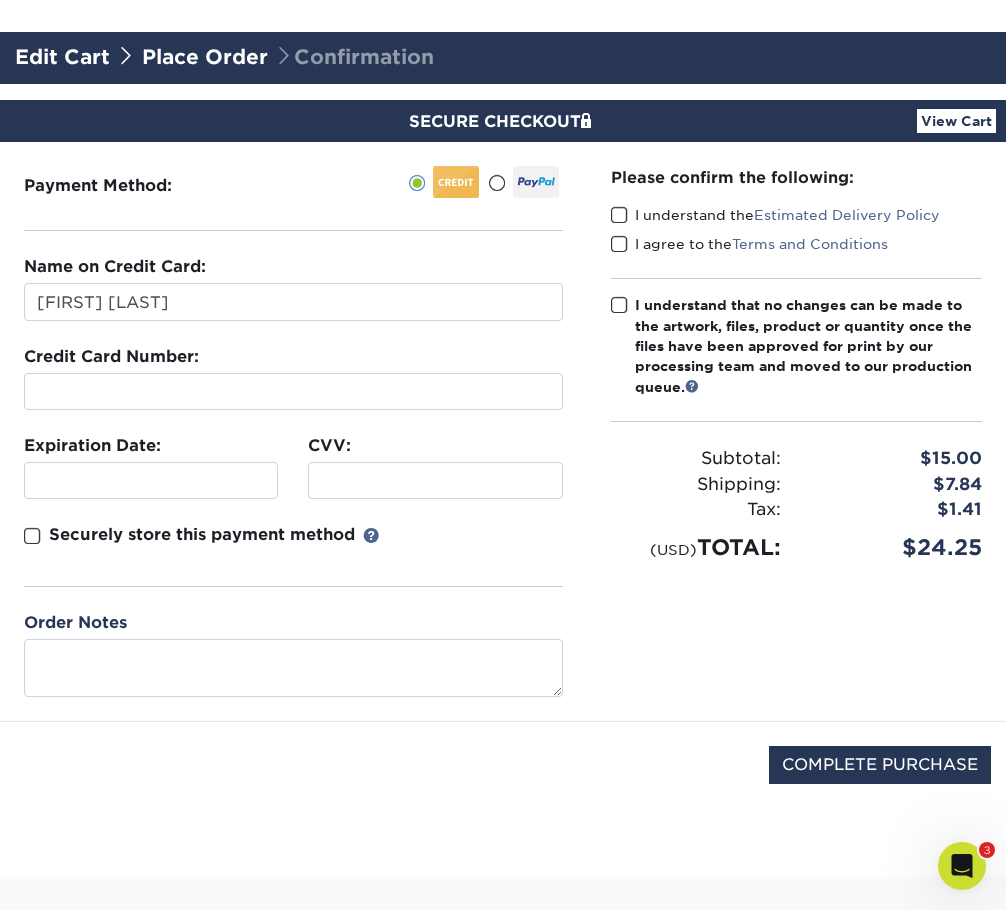 scroll, scrollTop: 300, scrollLeft: 0, axis: vertical 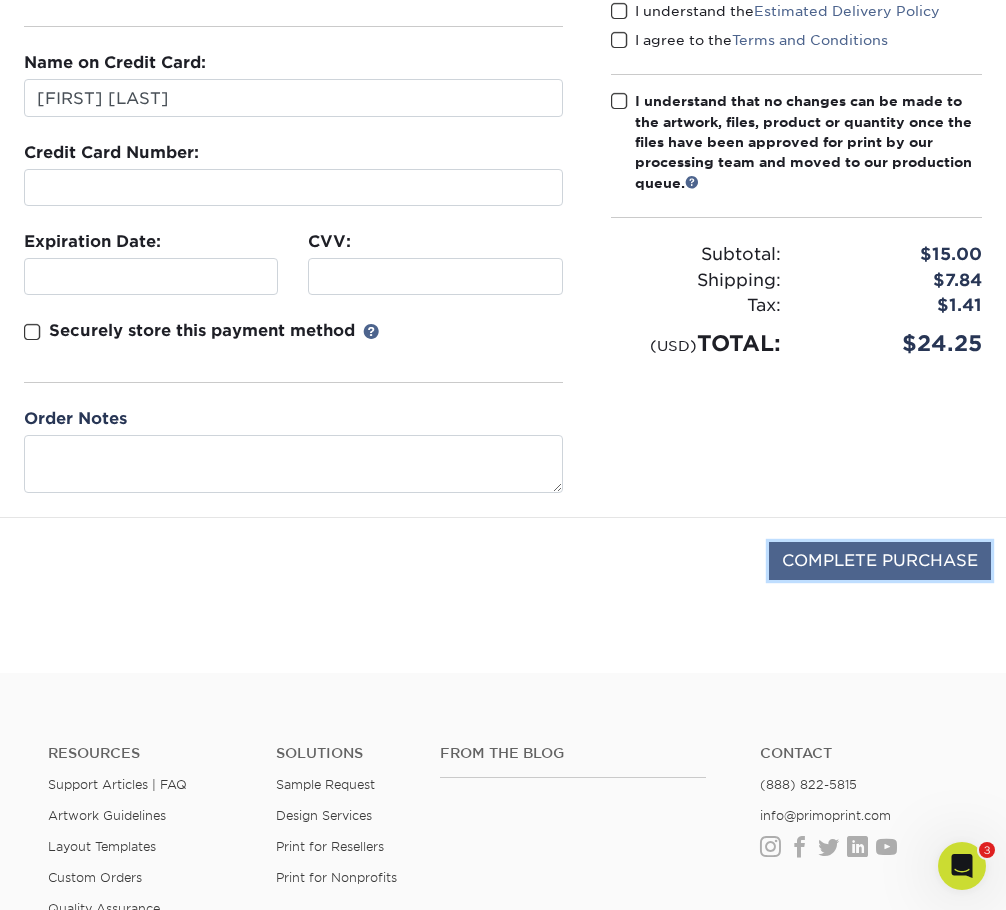 click on "COMPLETE PURCHASE" at bounding box center (880, 561) 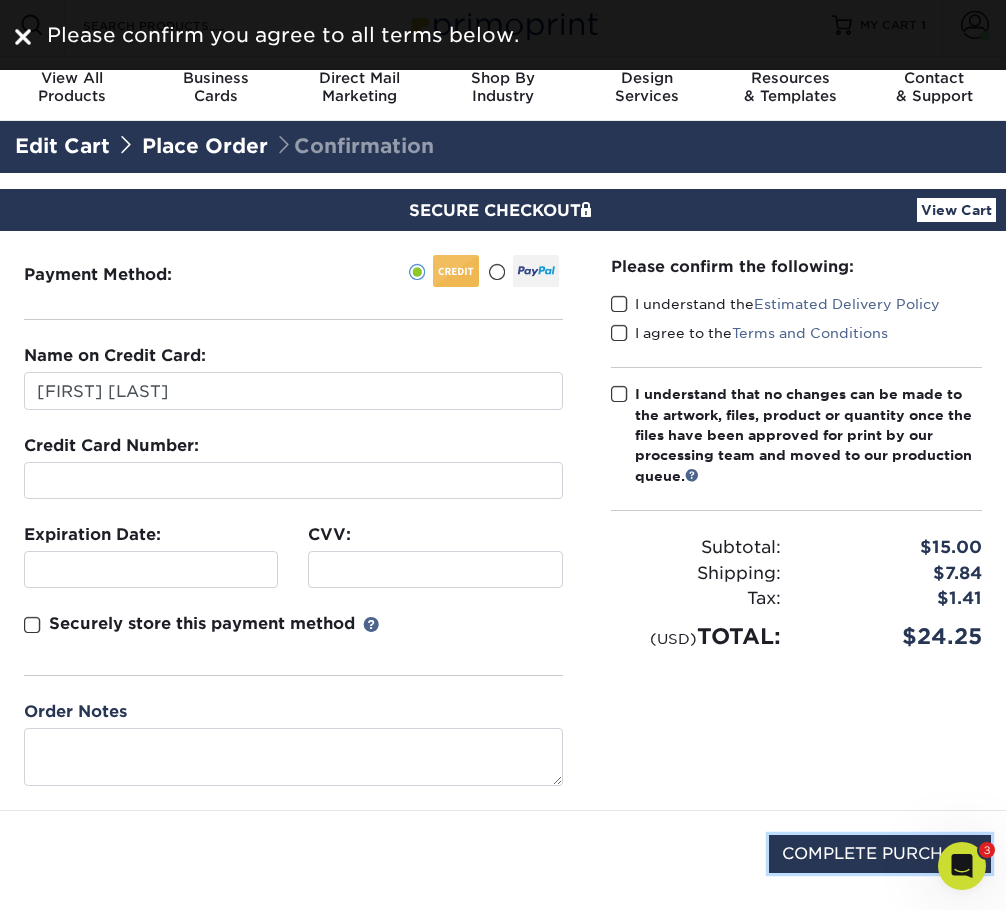 scroll, scrollTop: 0, scrollLeft: 0, axis: both 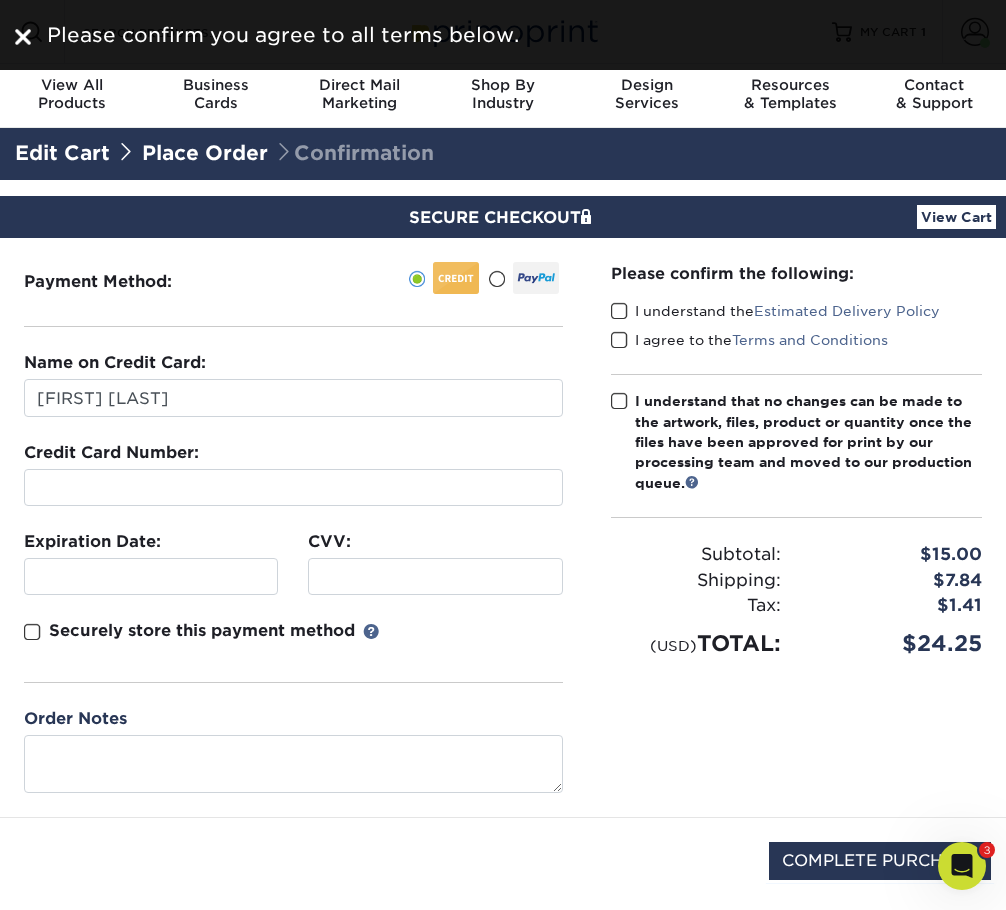 click at bounding box center [619, 311] 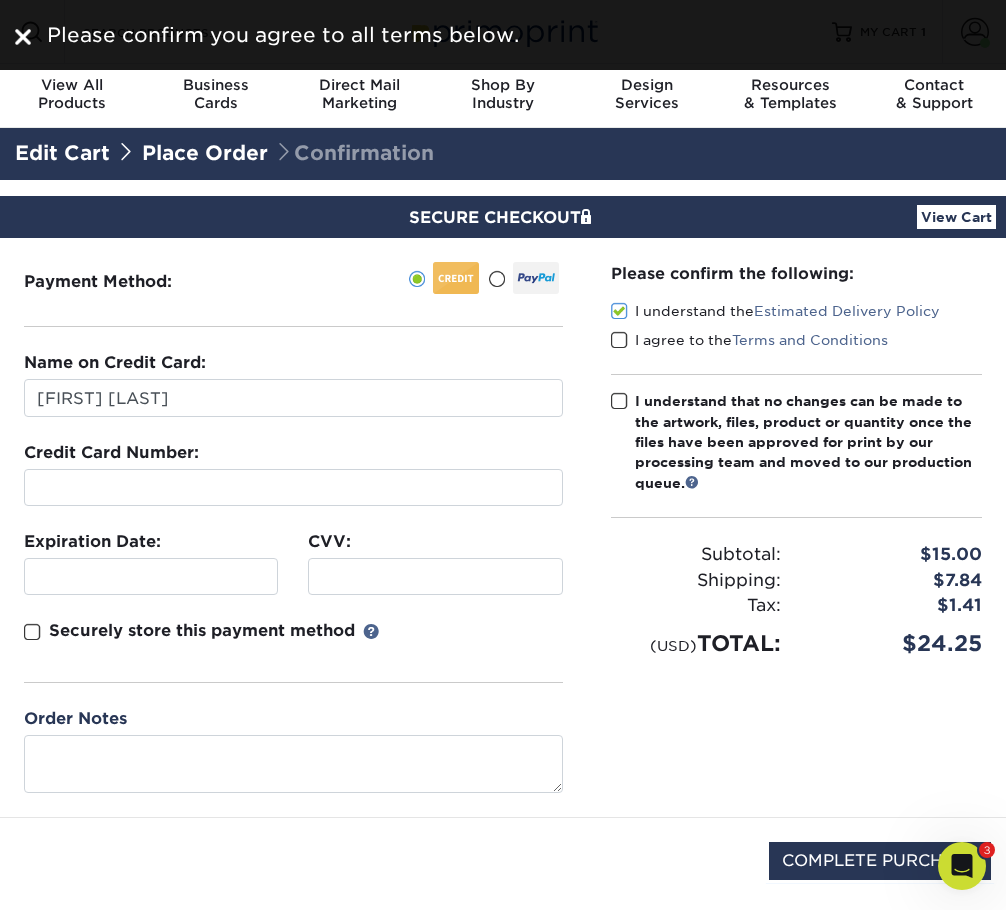 click at bounding box center (619, 340) 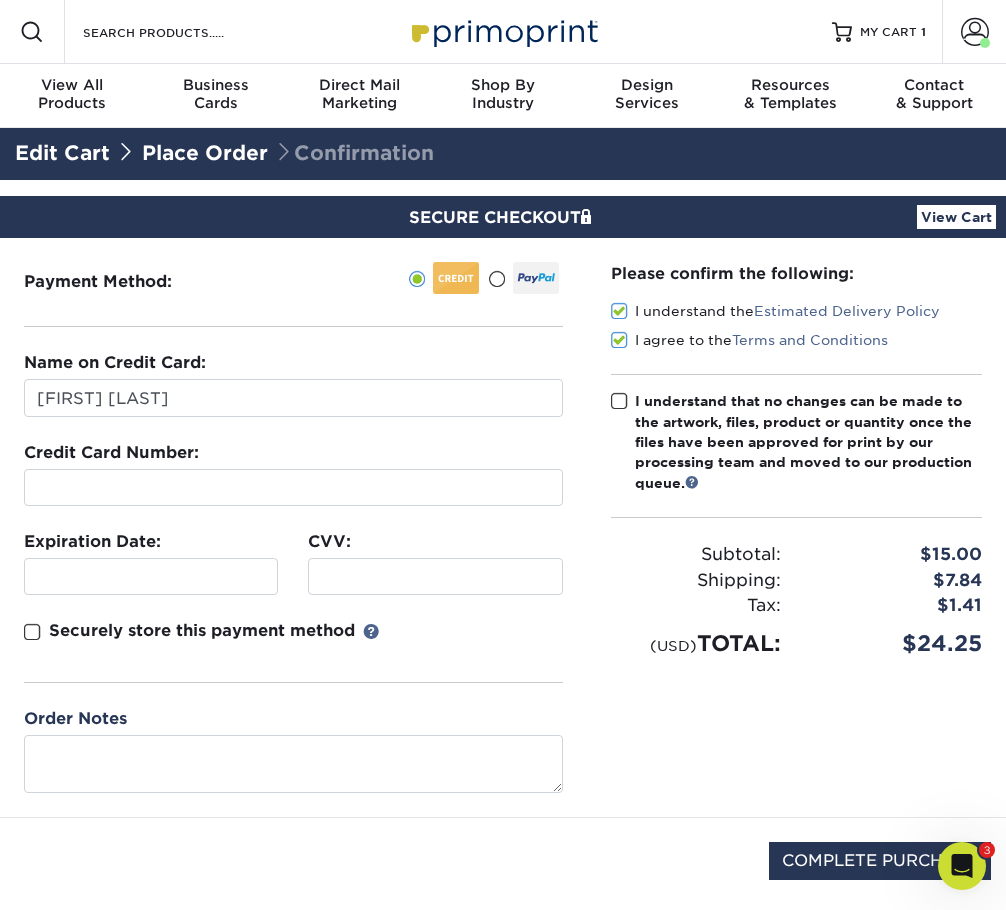 click at bounding box center [619, 401] 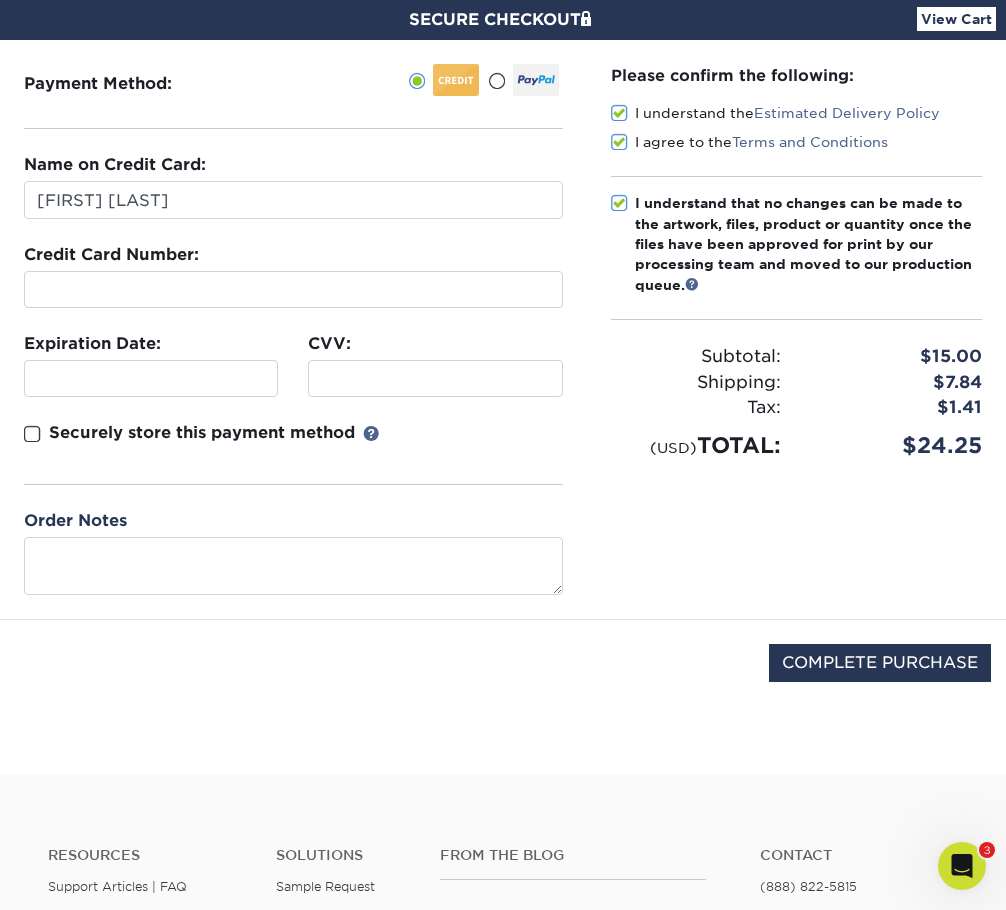 scroll, scrollTop: 200, scrollLeft: 0, axis: vertical 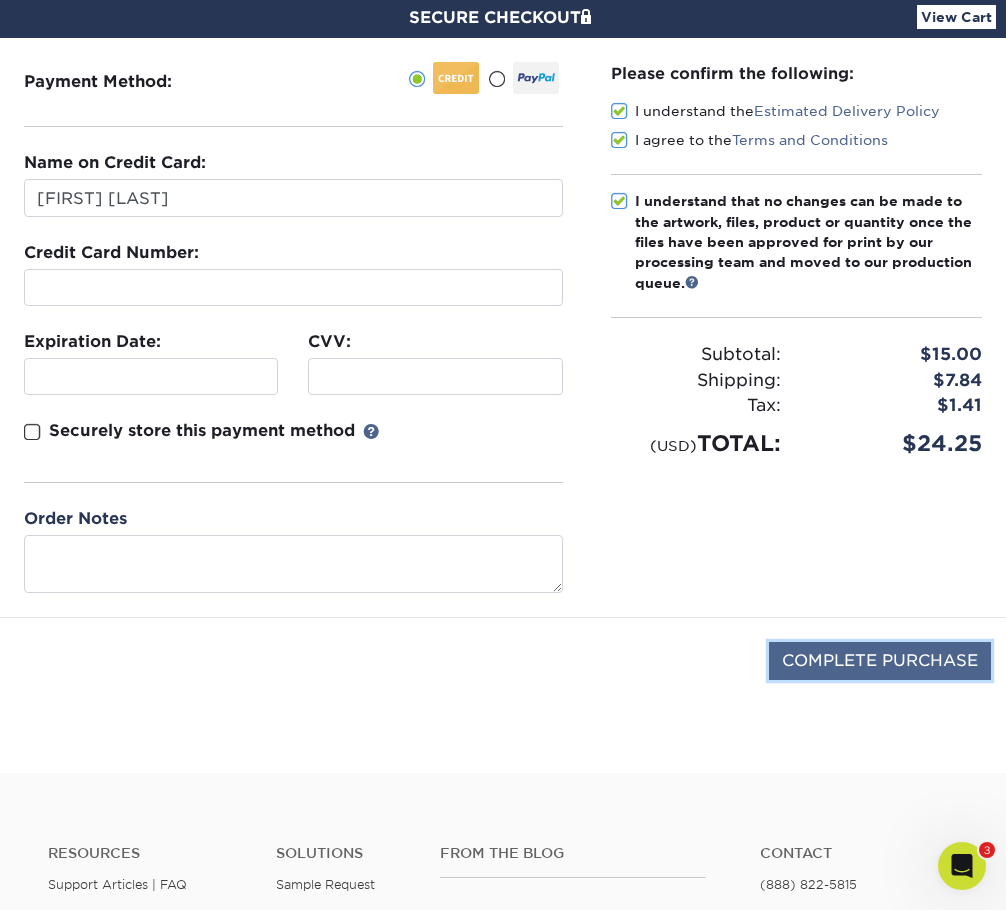 click on "COMPLETE PURCHASE" at bounding box center [880, 661] 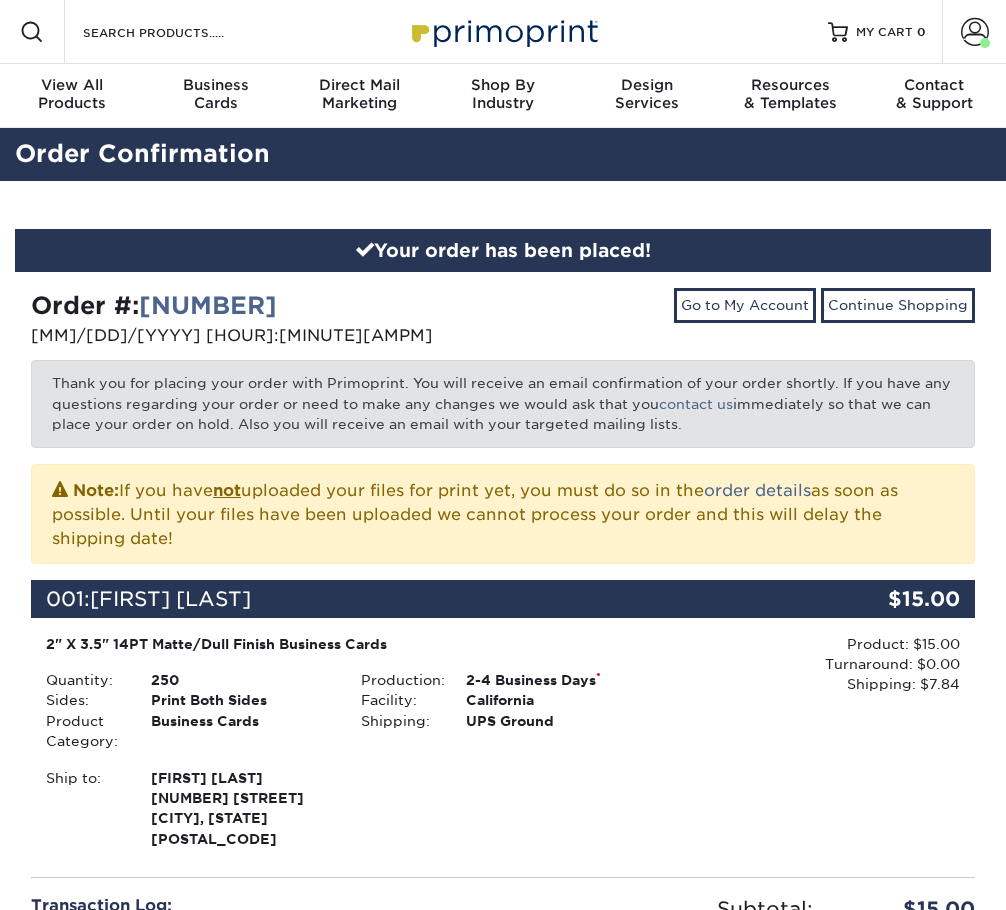 scroll, scrollTop: 0, scrollLeft: 0, axis: both 